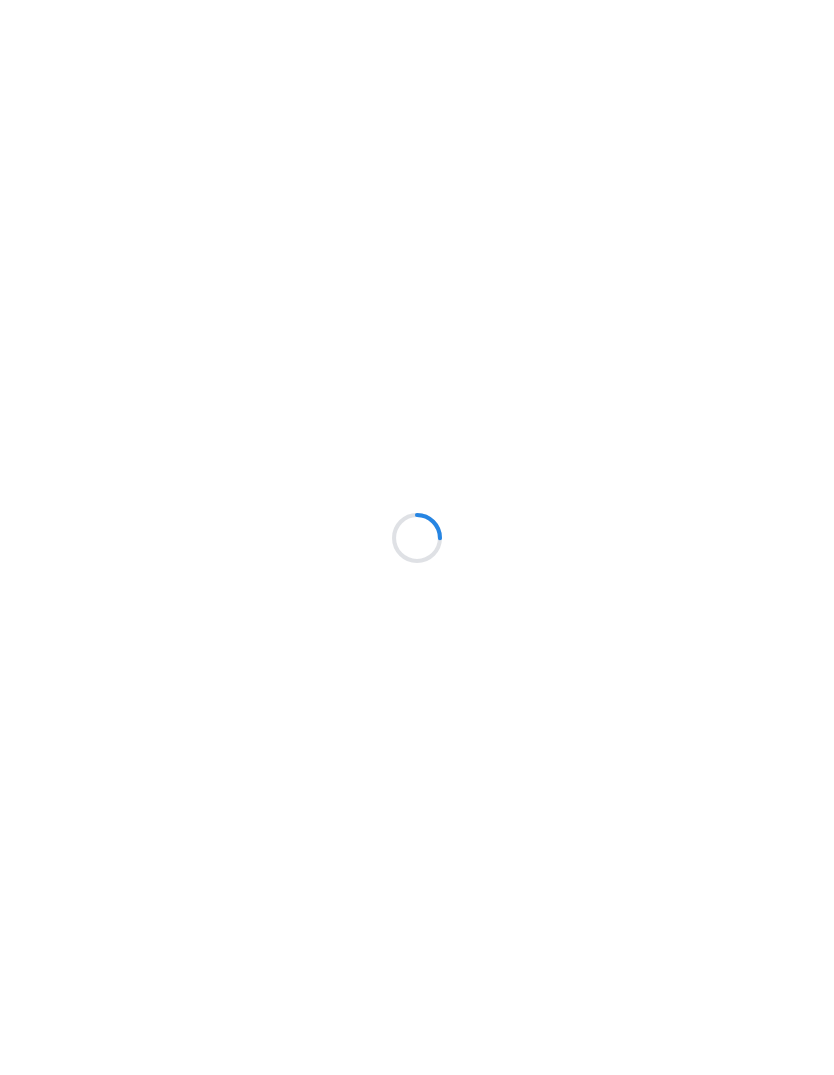 scroll, scrollTop: 0, scrollLeft: 0, axis: both 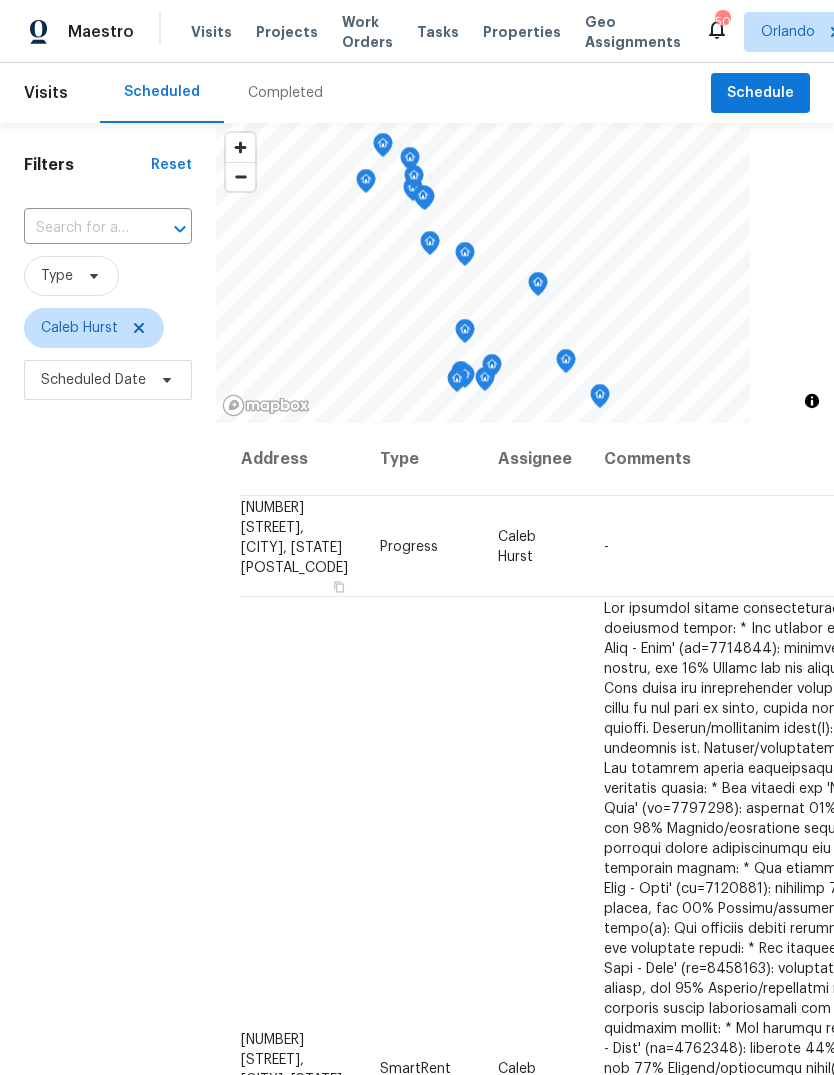 click at bounding box center [80, 228] 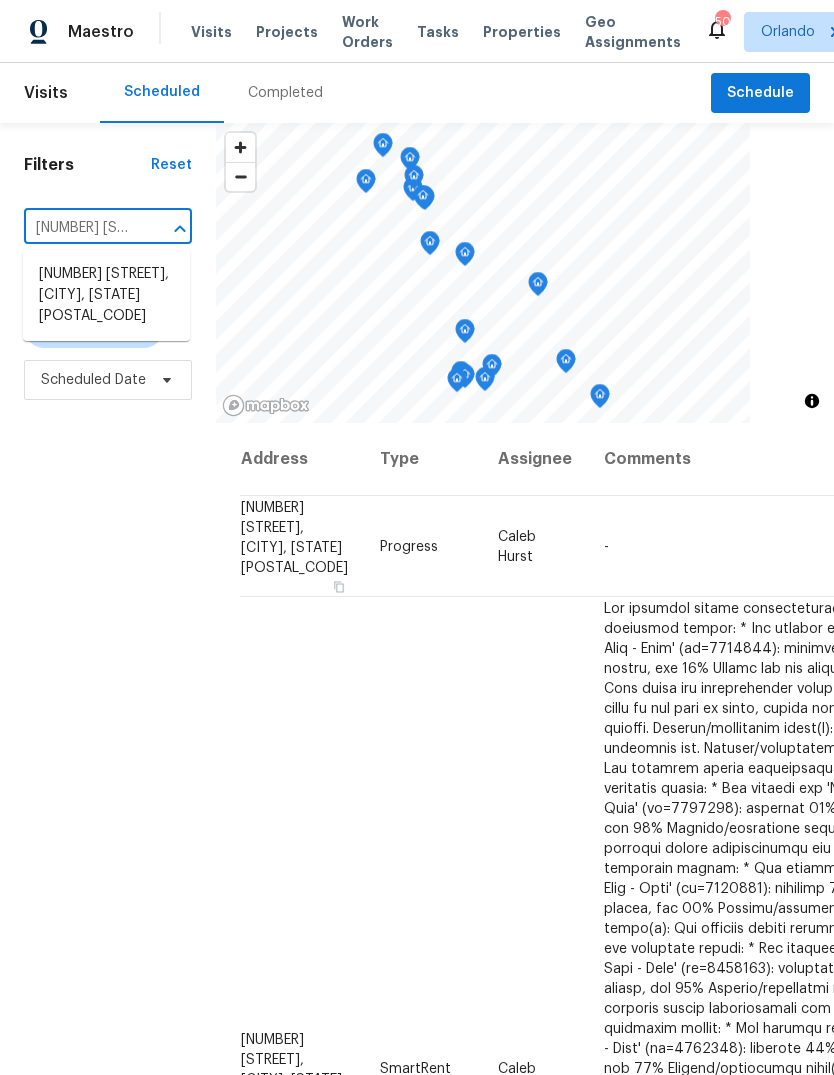 type on "[NUMBER] [STREET]" 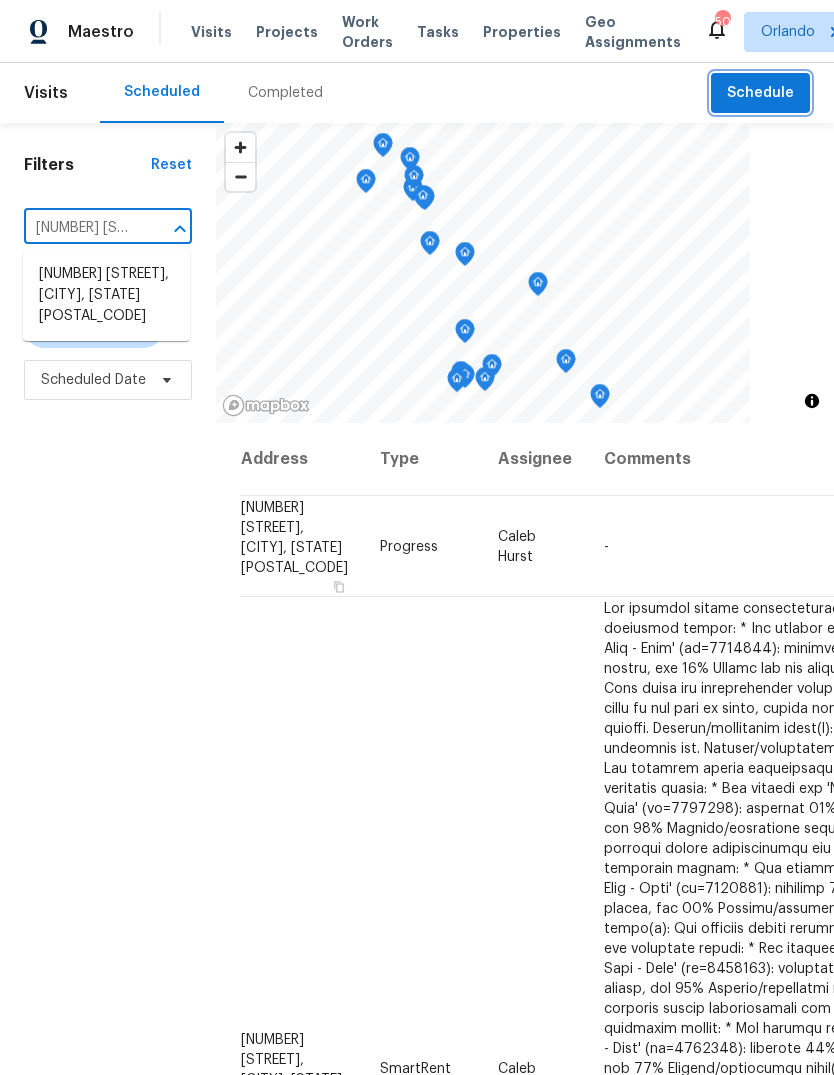 click on "Schedule" at bounding box center (760, 93) 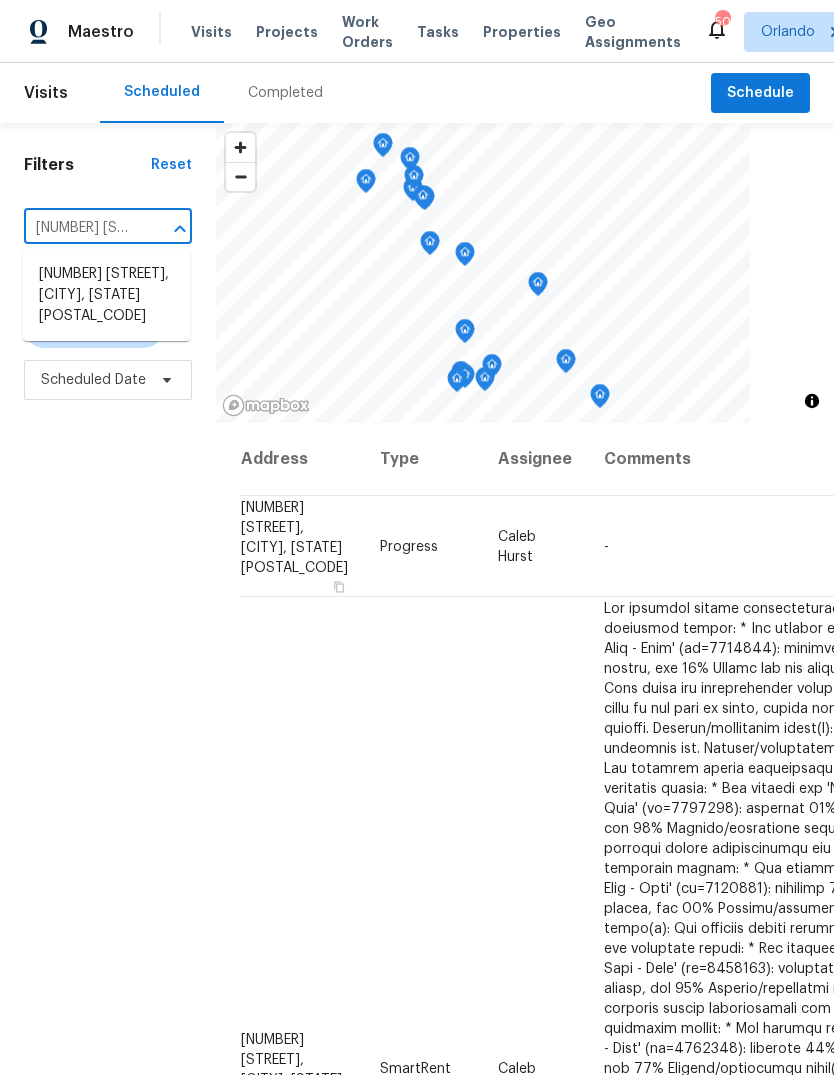 type 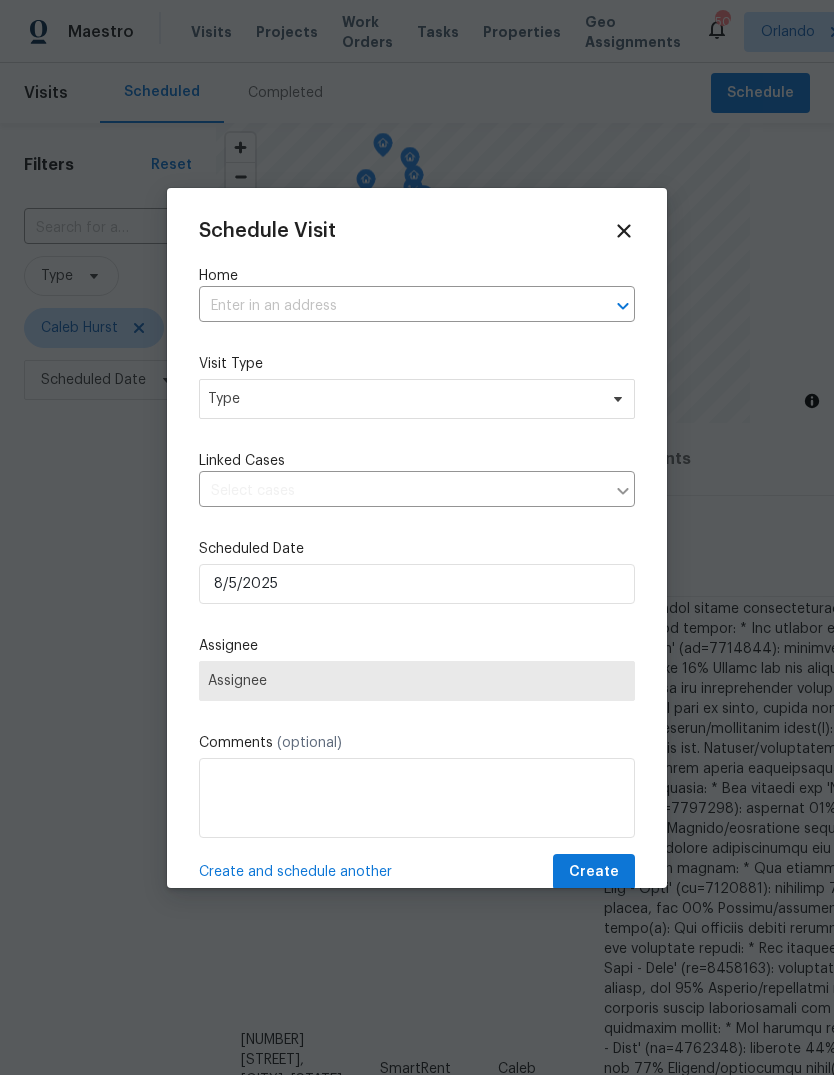 click at bounding box center (389, 306) 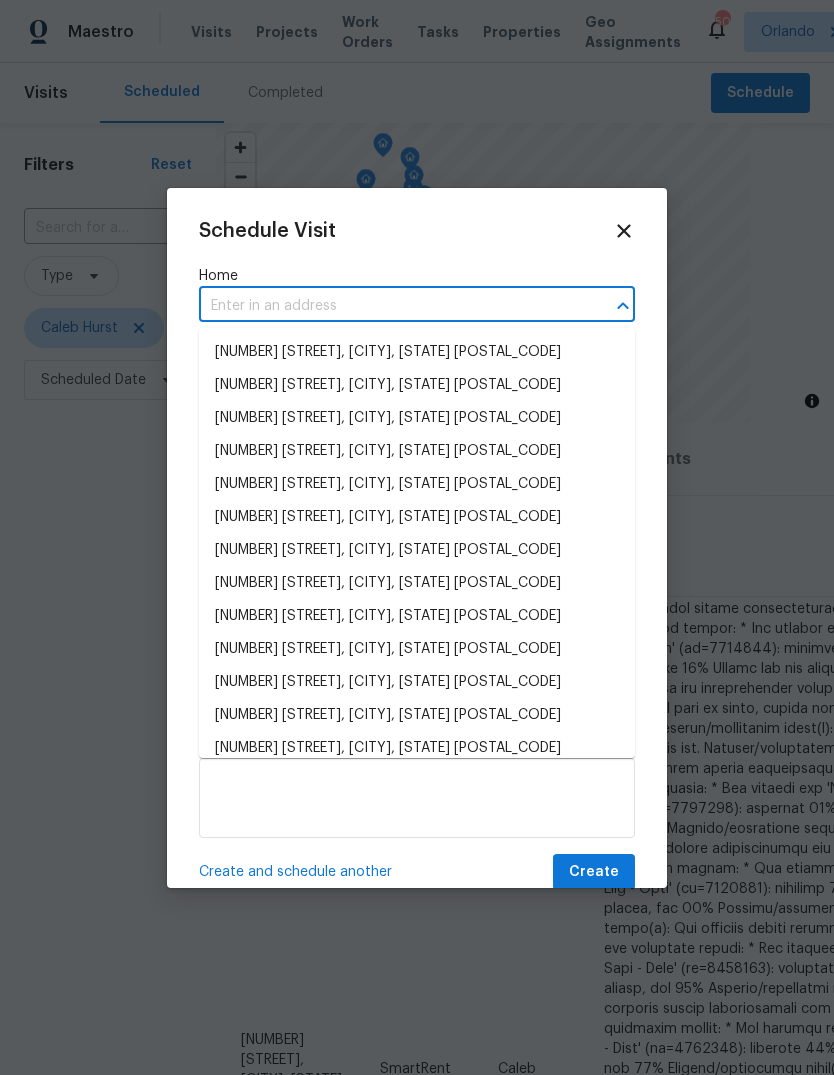 type on "2" 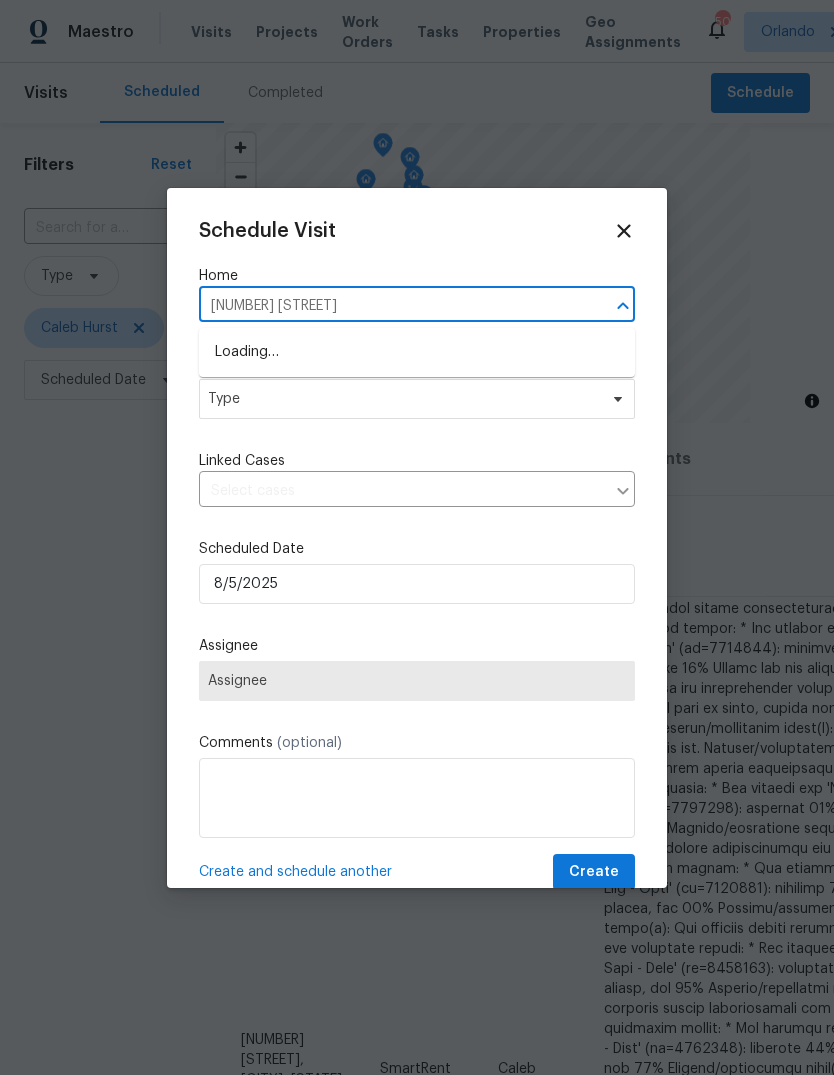 type on "[NUMBER] [STREET]" 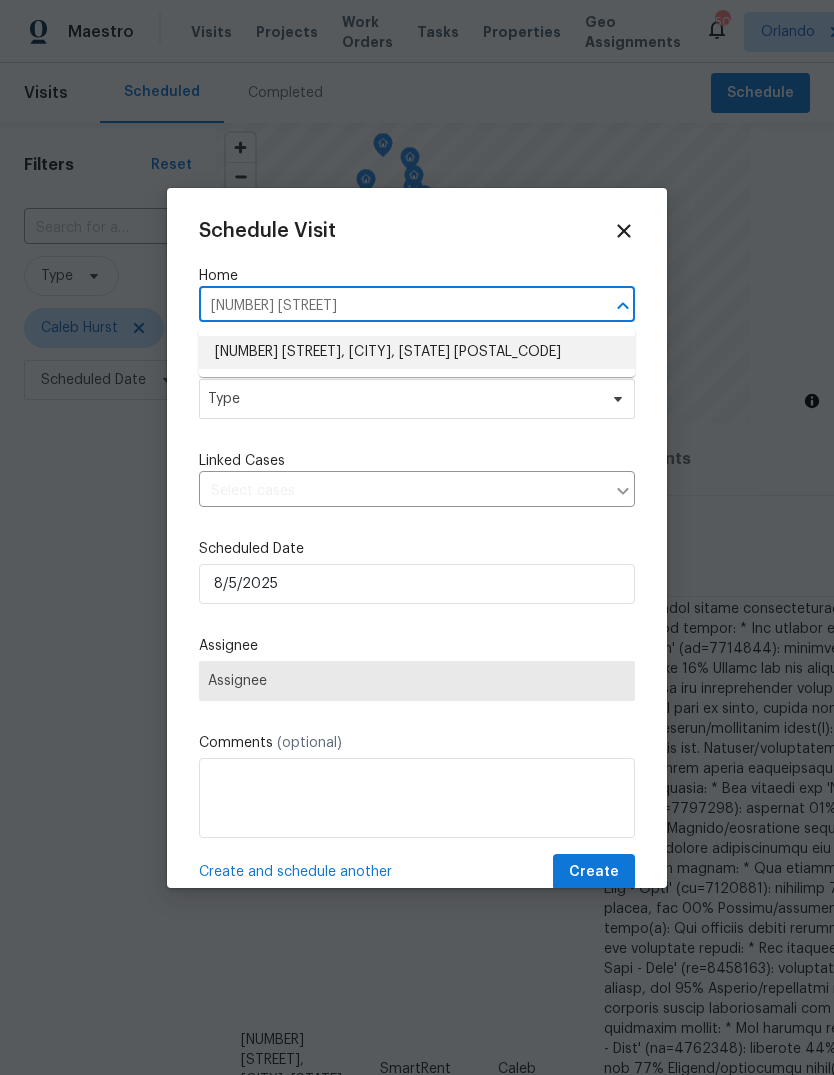 click on "[NUMBER] [STREET], [CITY], [STATE] [POSTAL_CODE]" at bounding box center [417, 352] 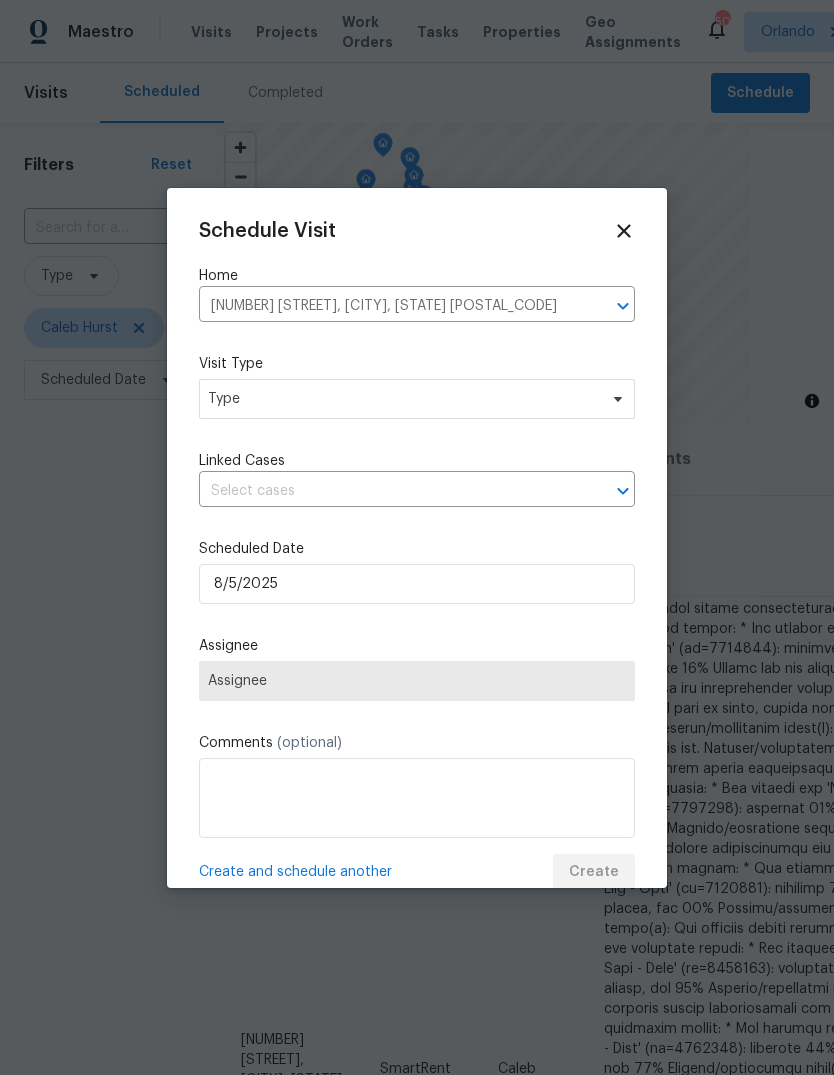 click on "Schedule Visit Home   [NUMBER] [STREET], [CITY], [STATE] [POSTAL_CODE] ​ Visit Type   Type Linked Cases   ​ Scheduled Date   [DATE] Assignee   Assignee Comments   (optional) Create and schedule another Create" at bounding box center (417, 555) 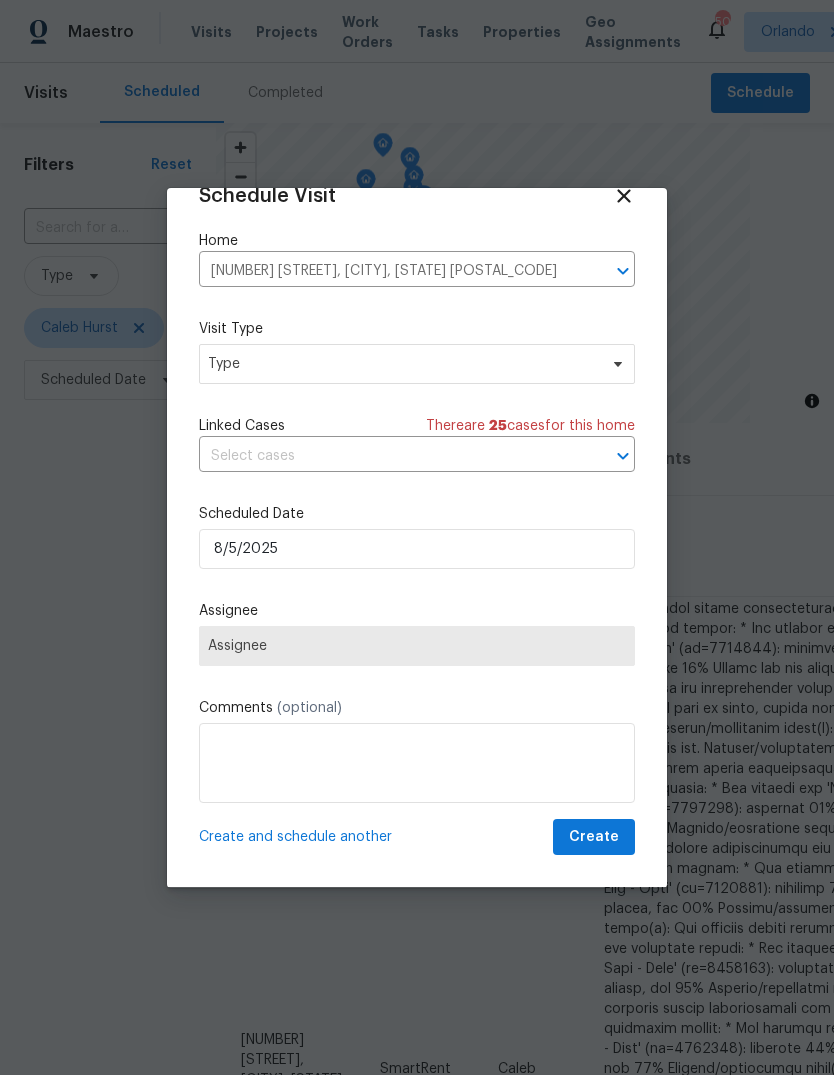 scroll, scrollTop: 39, scrollLeft: 0, axis: vertical 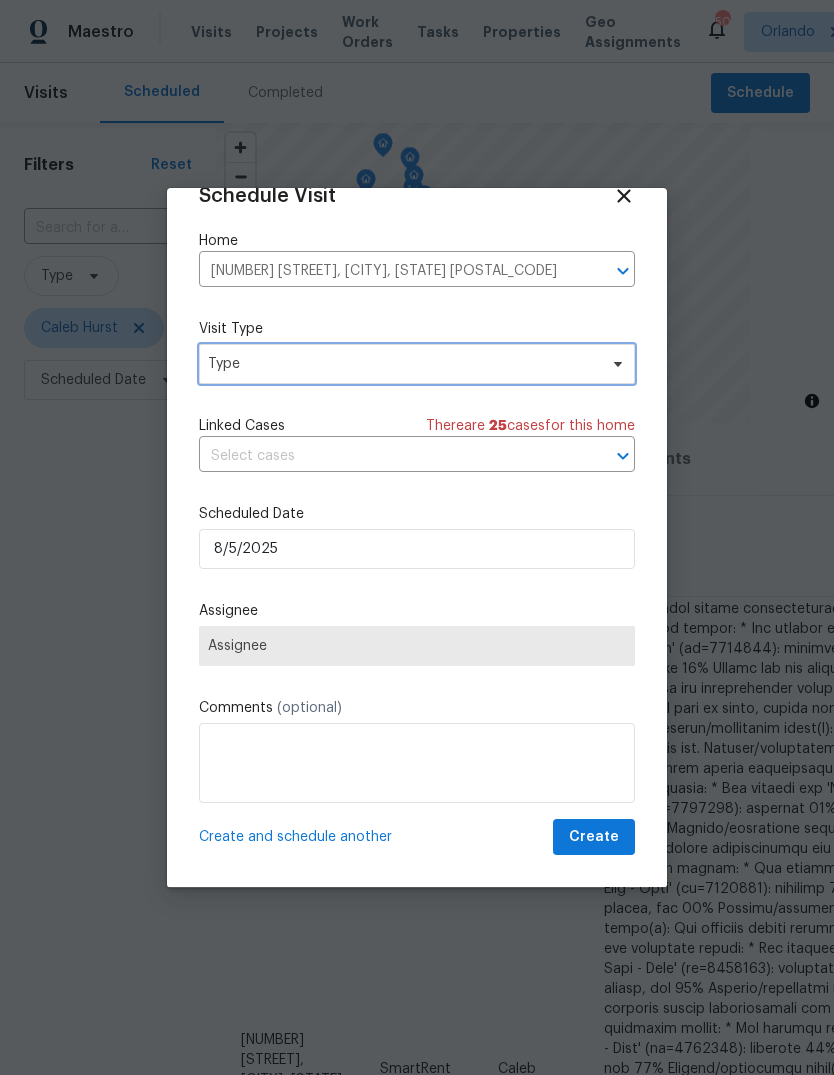 click on "Type" at bounding box center [417, 364] 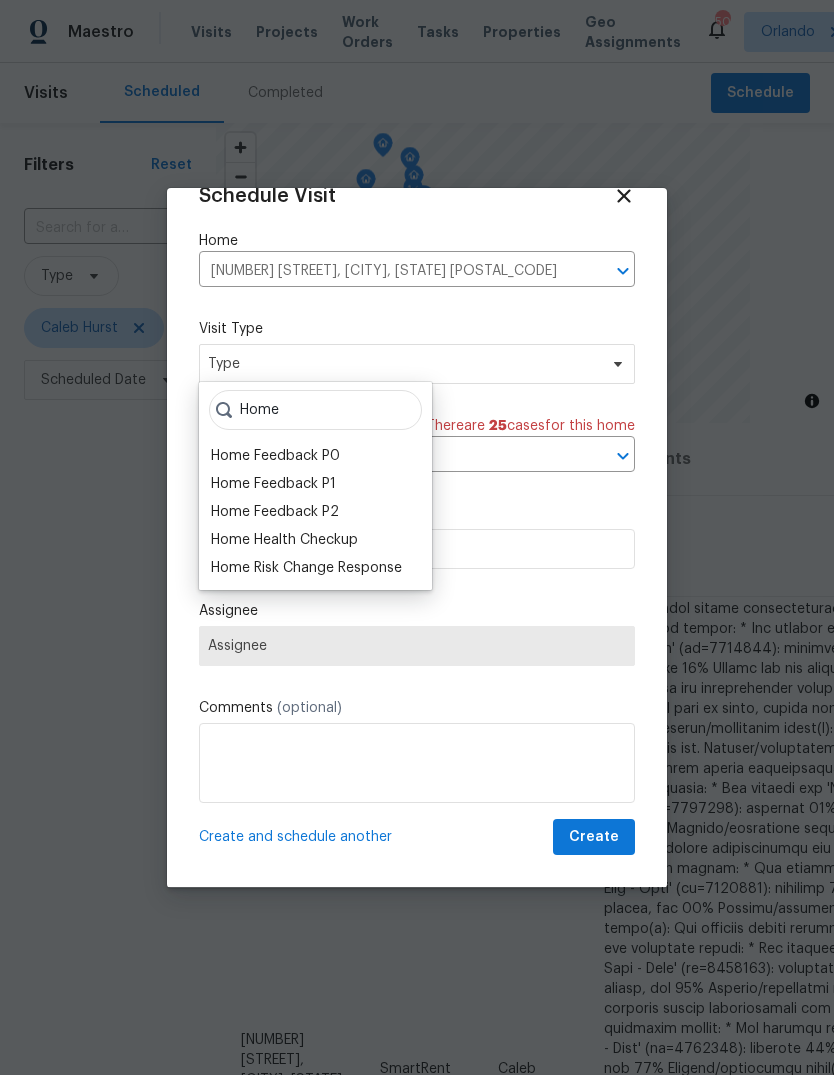 type on "Home" 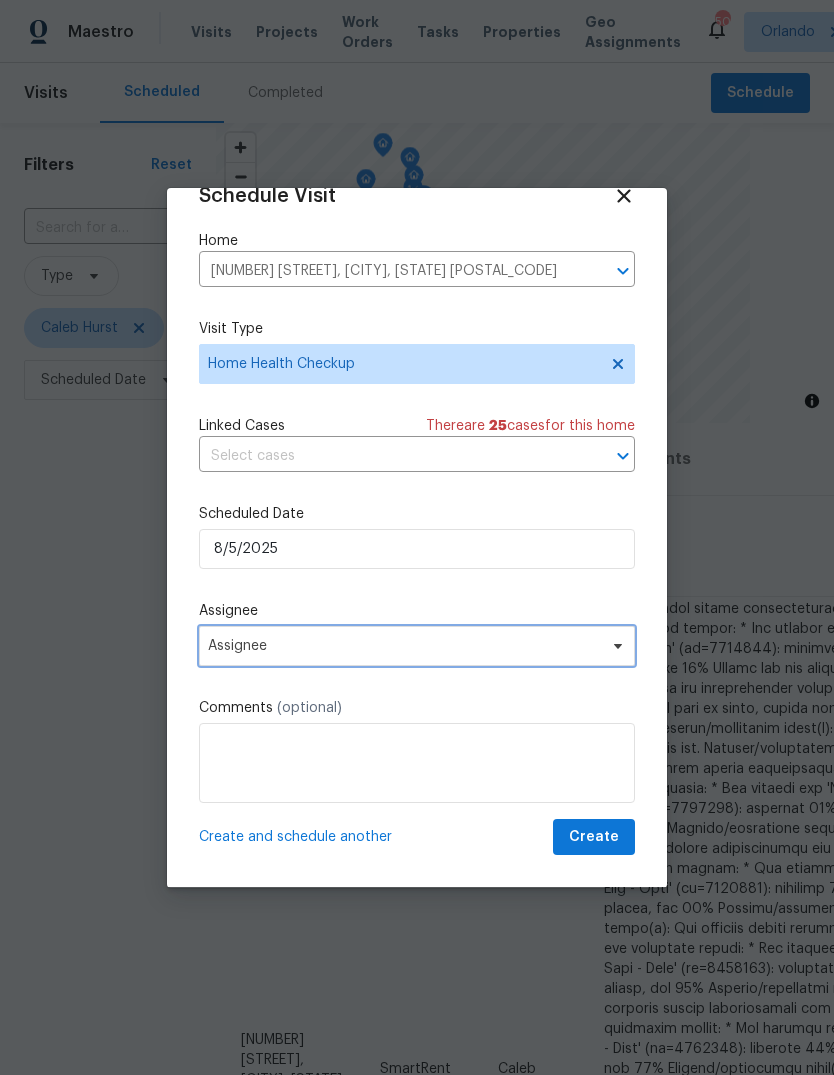 click on "Assignee" at bounding box center (404, 646) 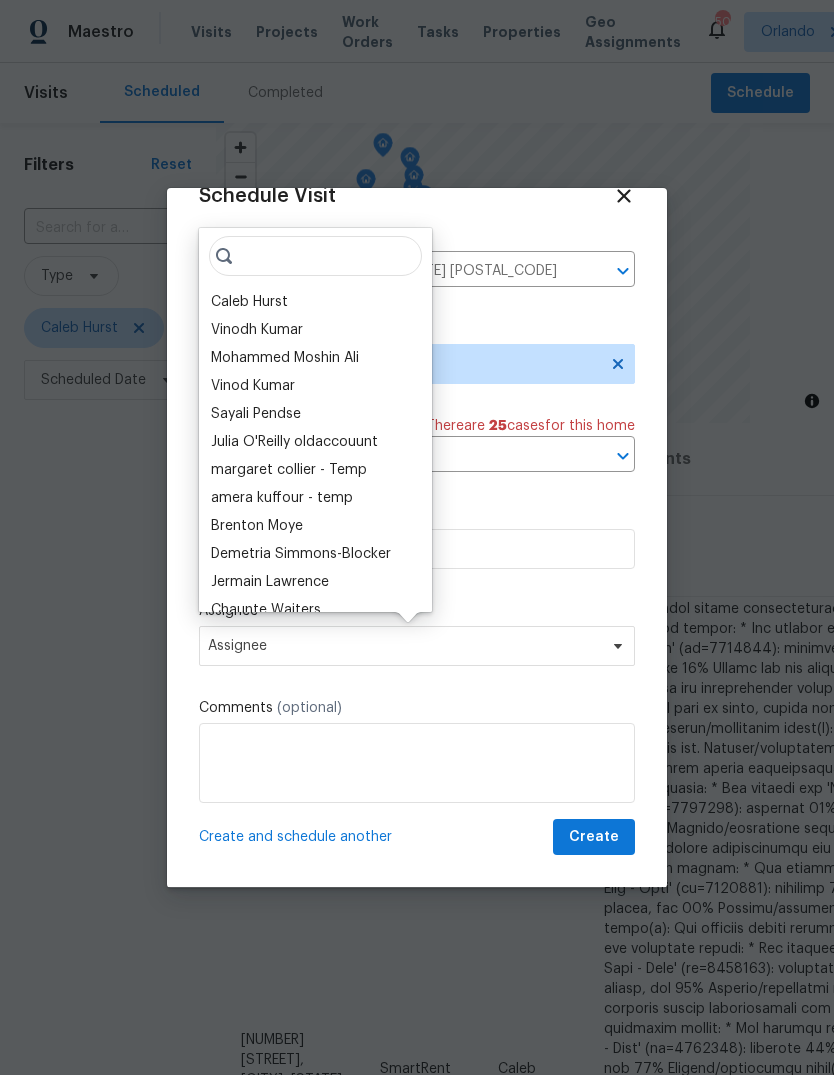 click on "Caleb Hurst" at bounding box center [249, 302] 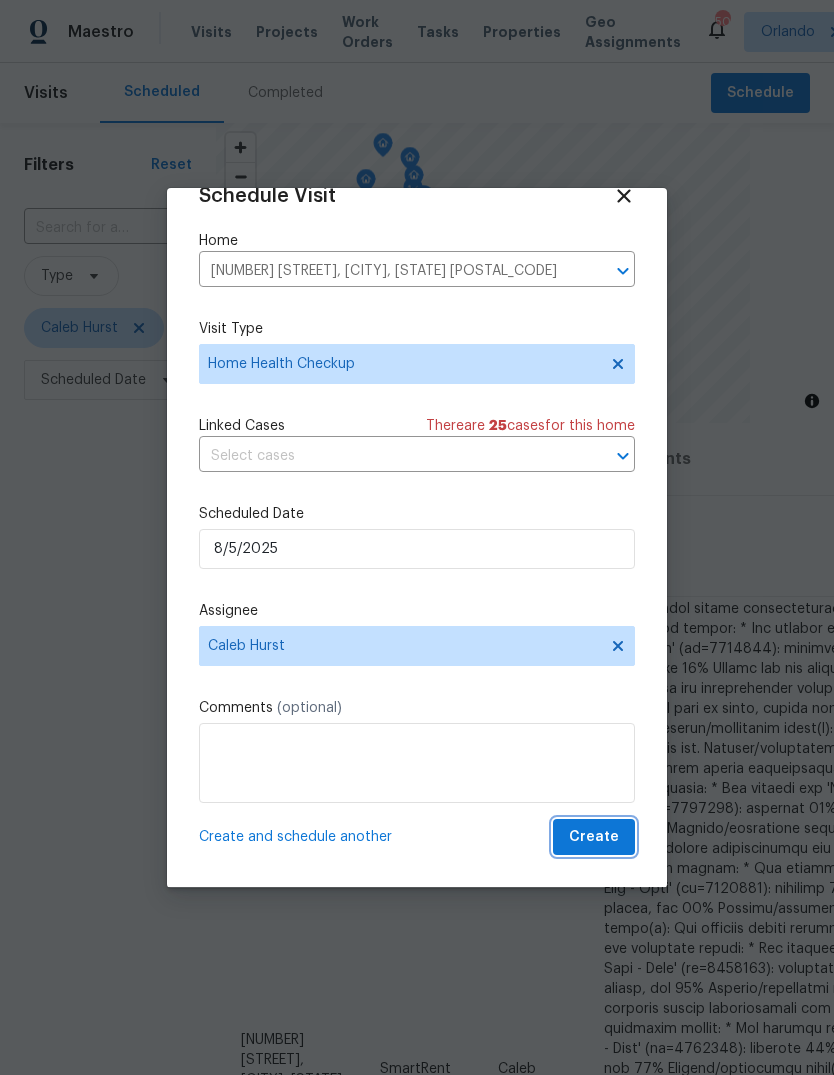 click on "Create" at bounding box center [594, 837] 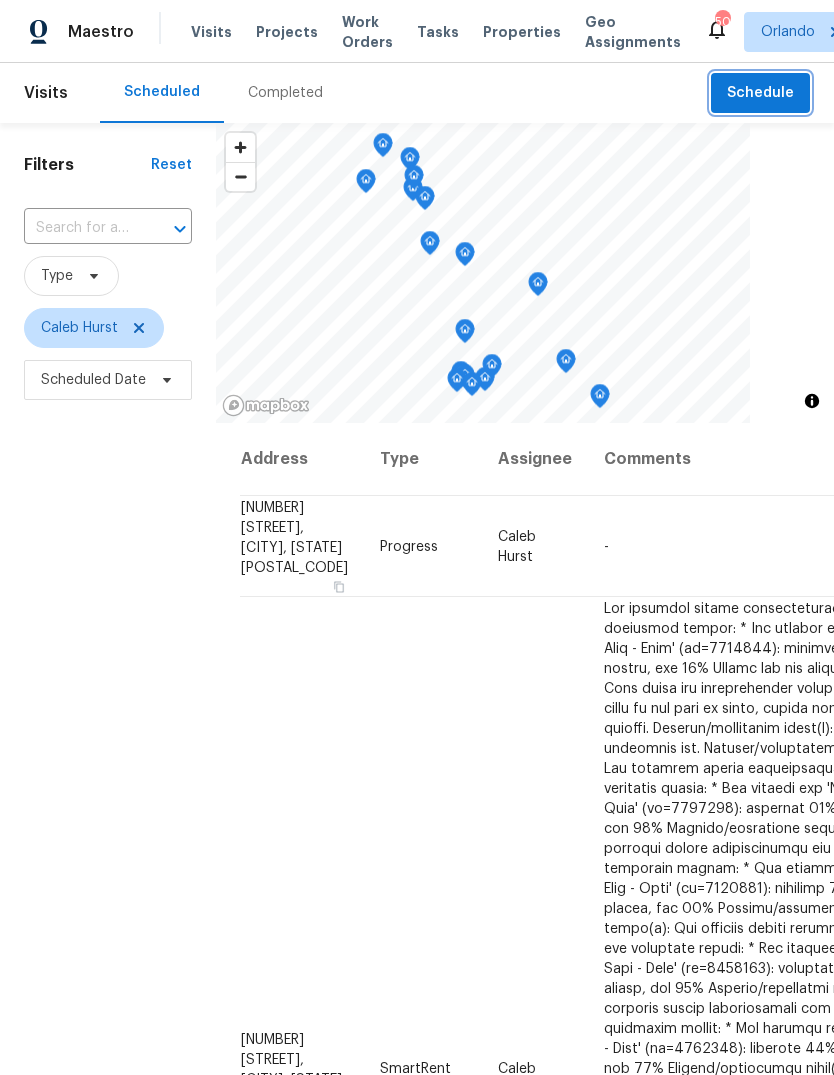 click on "Schedule" at bounding box center [760, 93] 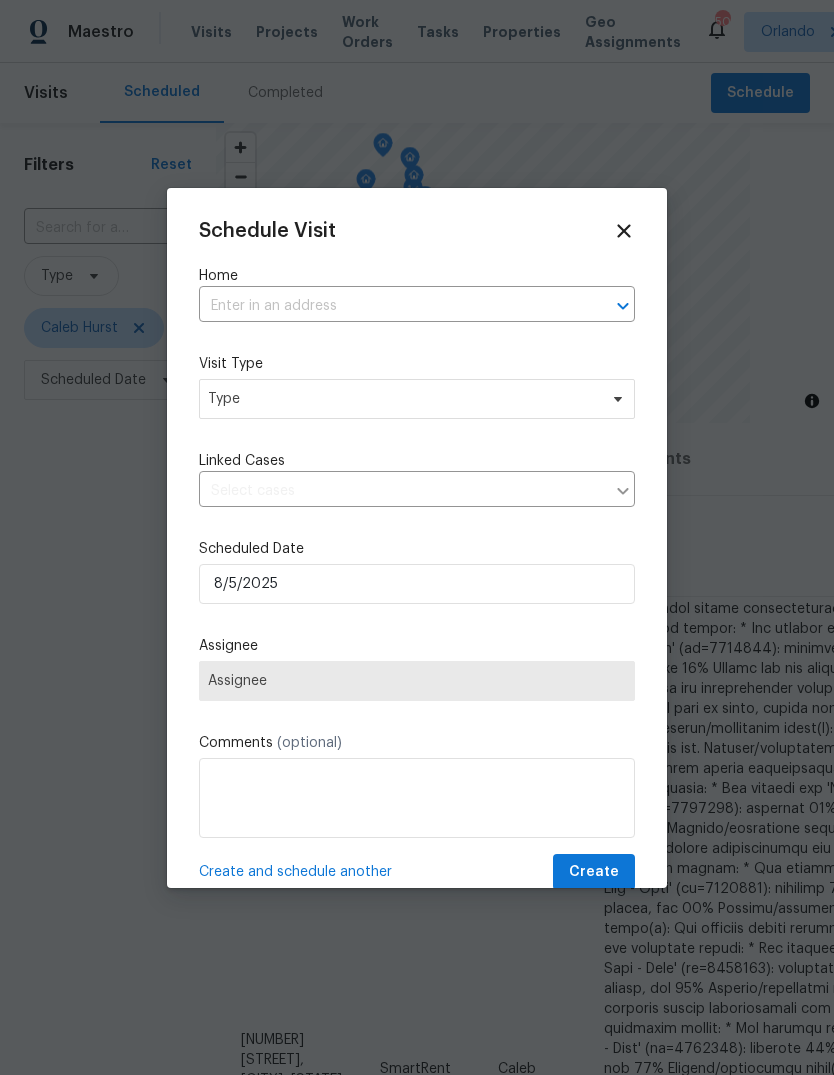 click at bounding box center [389, 306] 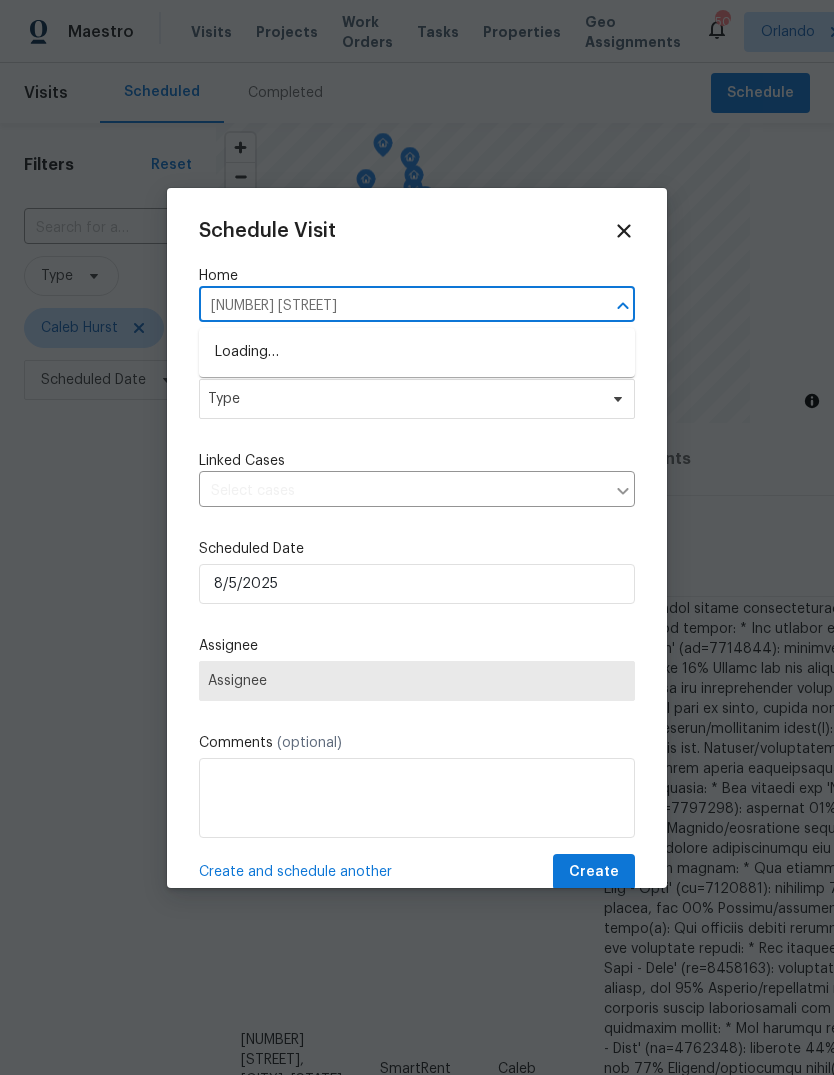 type on "[NUMBER] [STREET]" 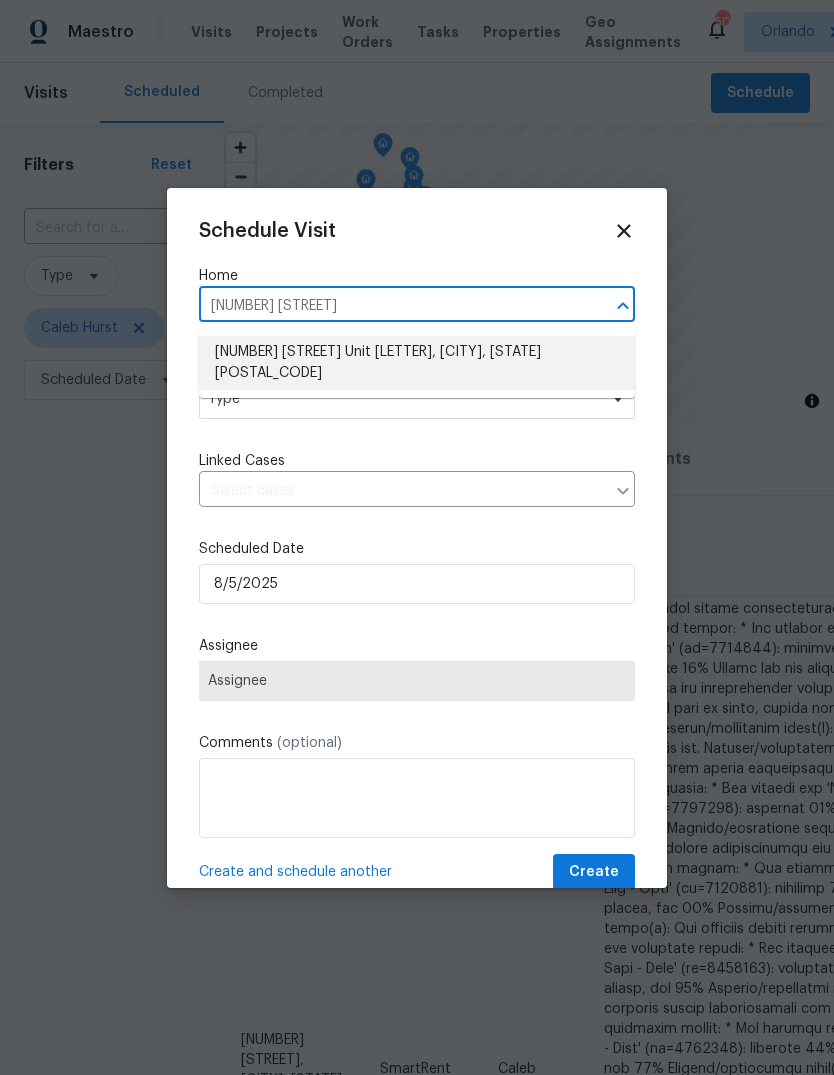 click on "[NUMBER] [STREET] Unit [LETTER], [CITY], [STATE] [POSTAL_CODE]" at bounding box center [417, 363] 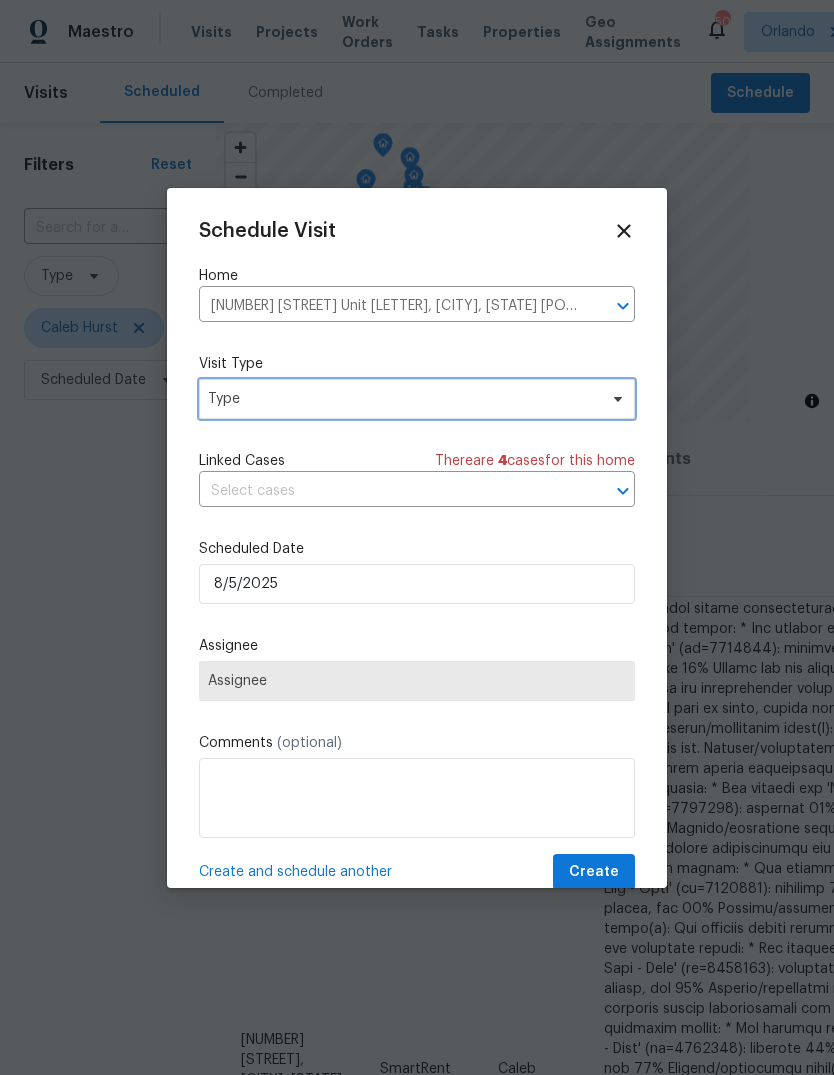 click on "Type" at bounding box center (417, 399) 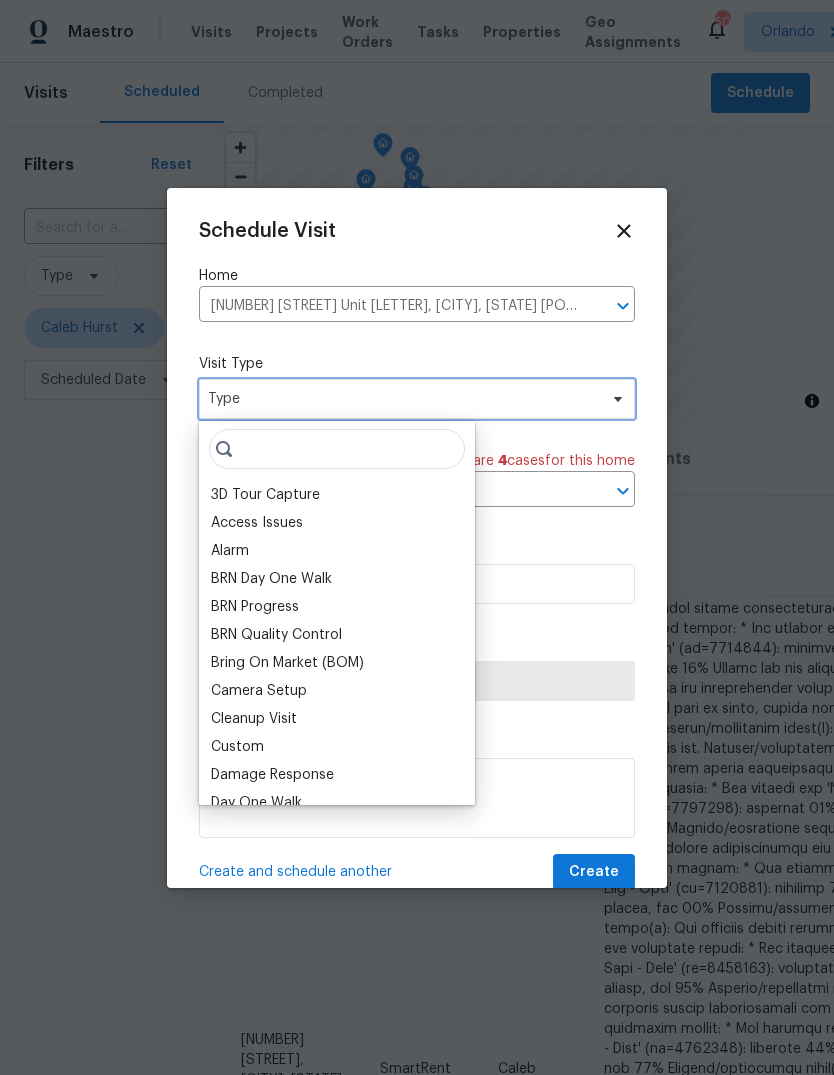 click on "Type" at bounding box center (402, 399) 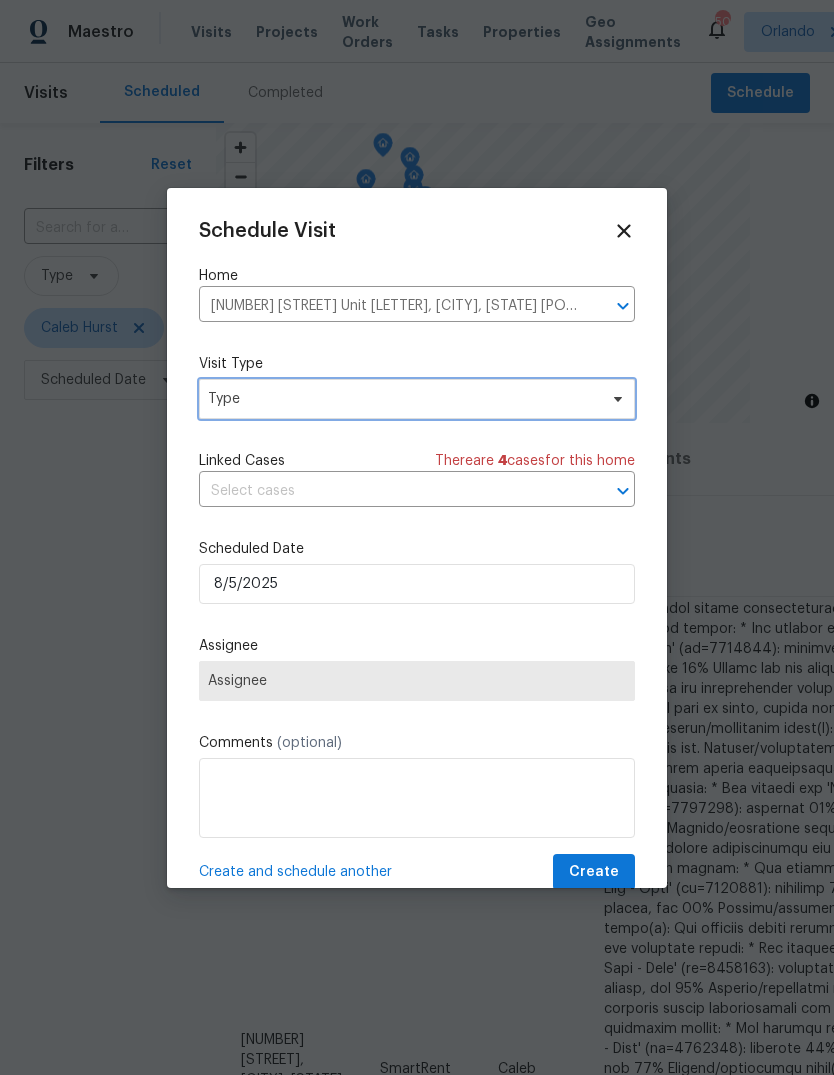click on "Type" at bounding box center [417, 399] 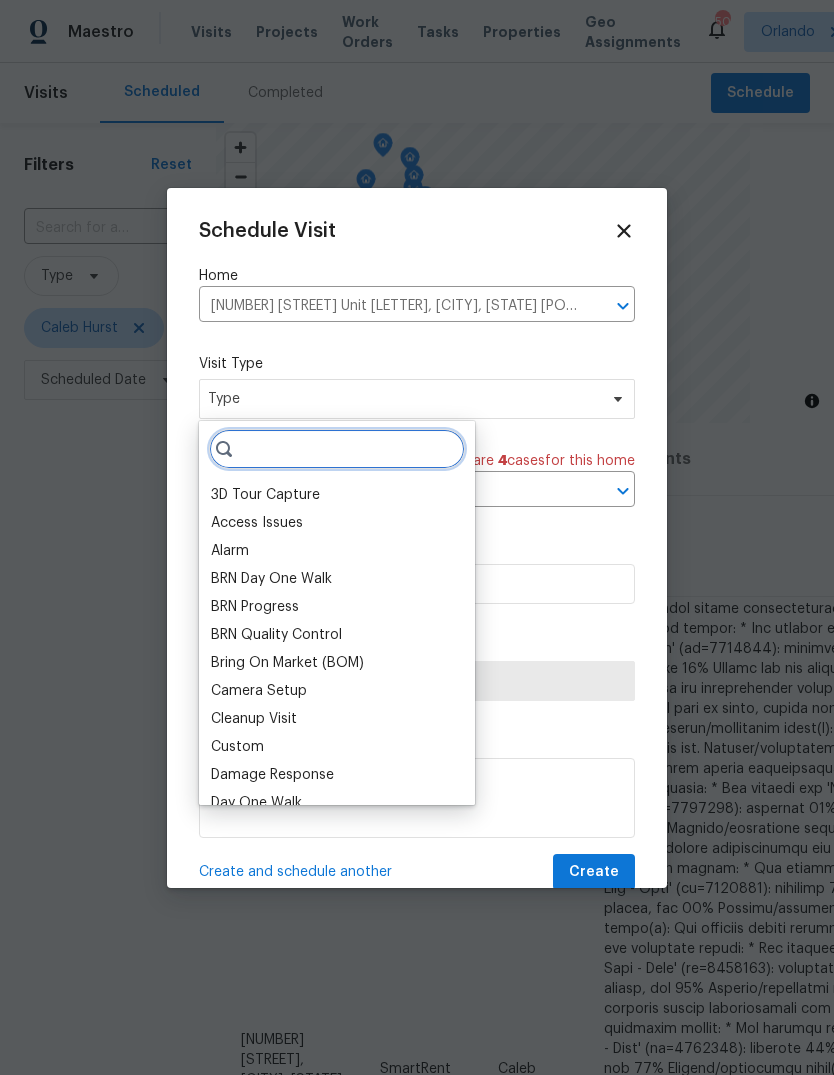 click at bounding box center [337, 449] 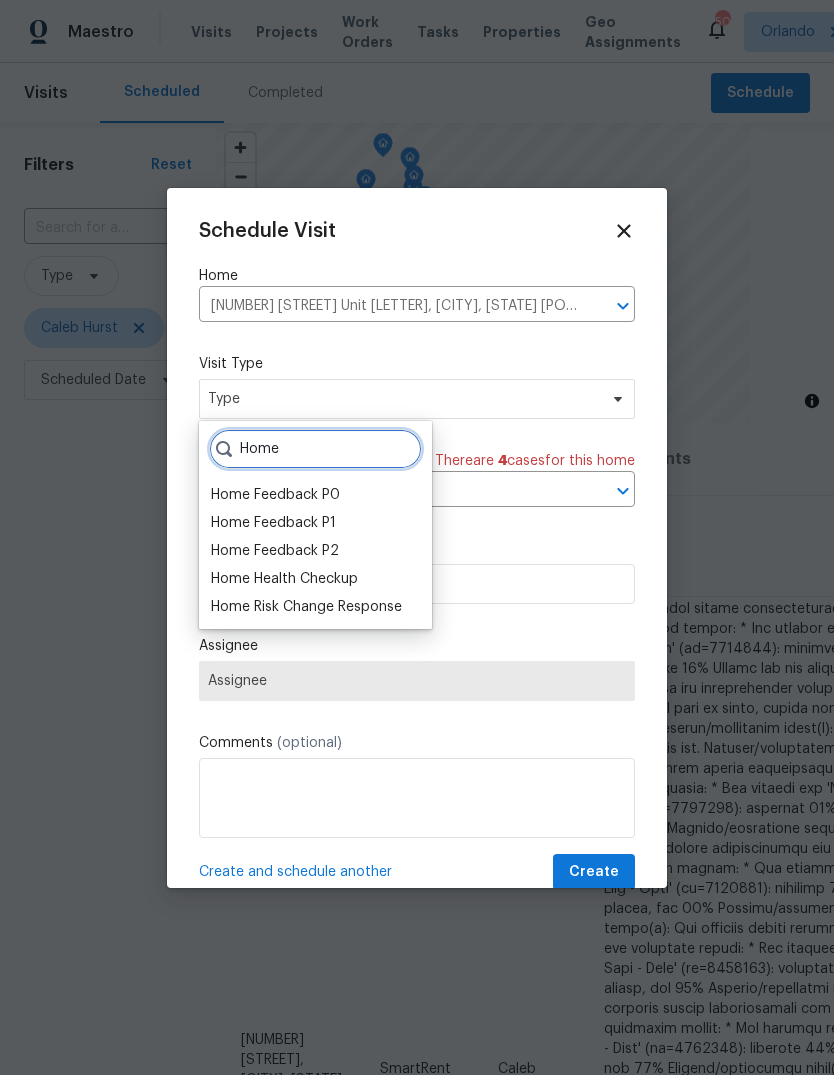 type on "Home" 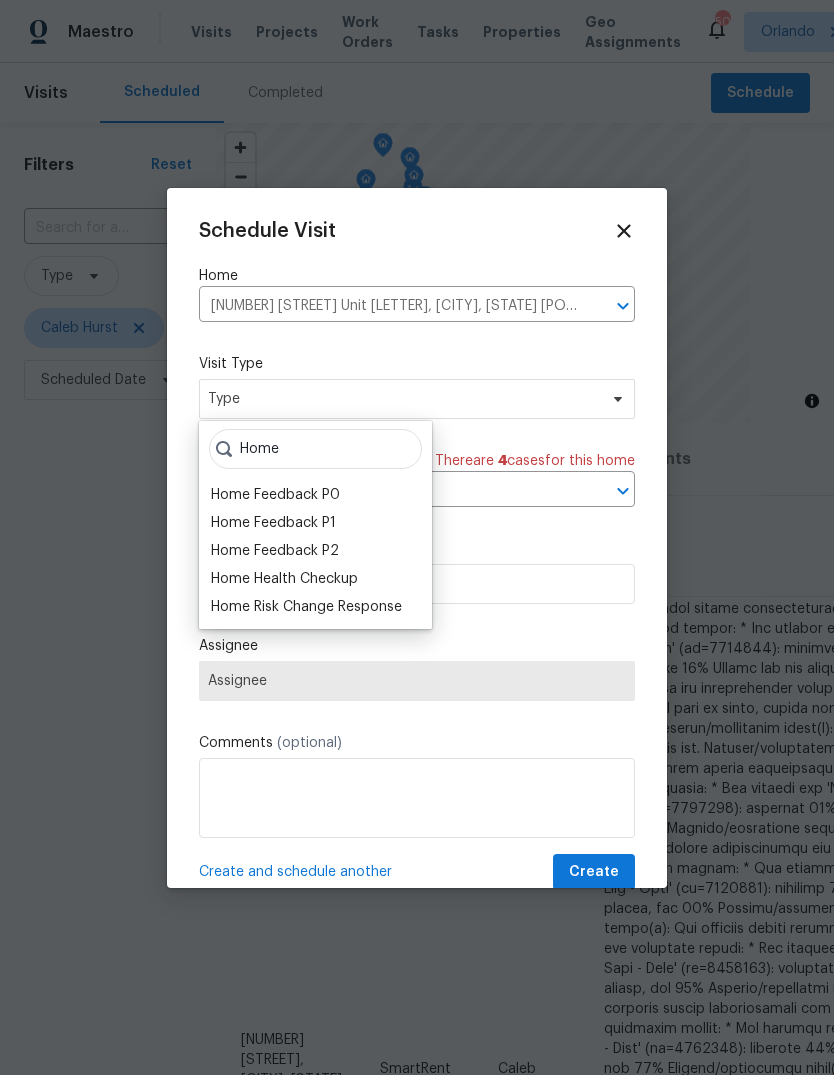 click on "Home Health Checkup" at bounding box center [284, 579] 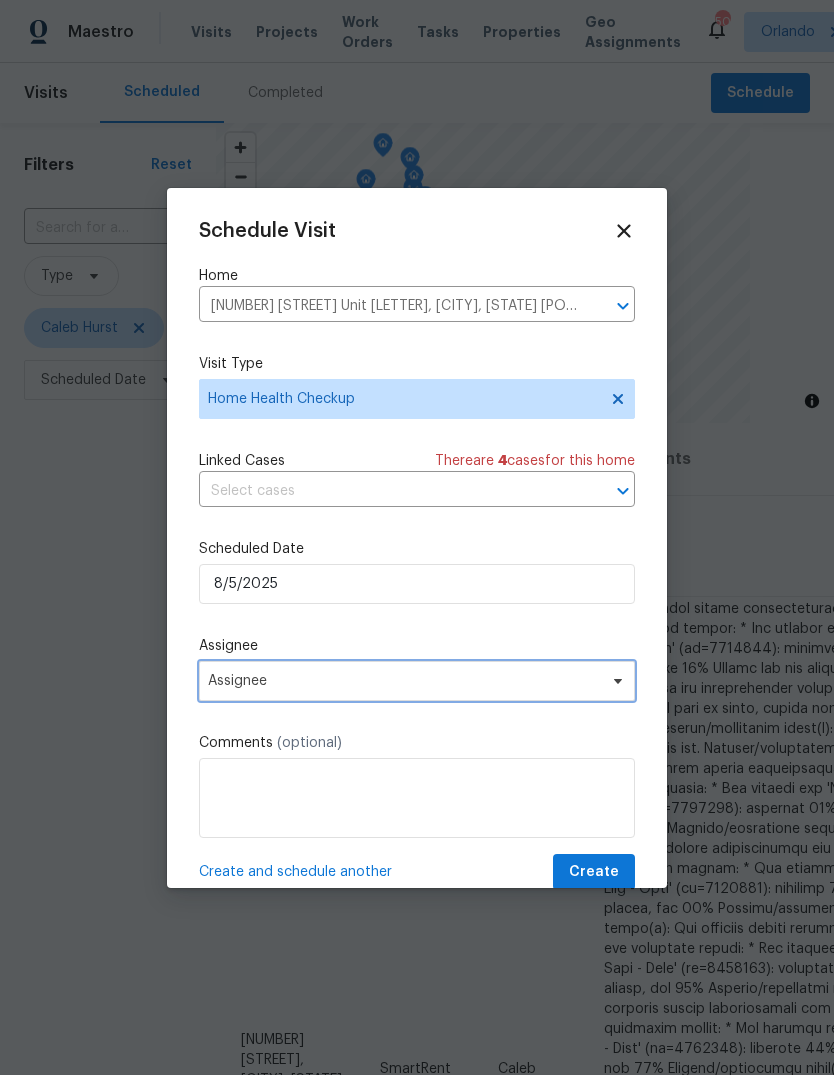 click on "Assignee" at bounding box center (404, 681) 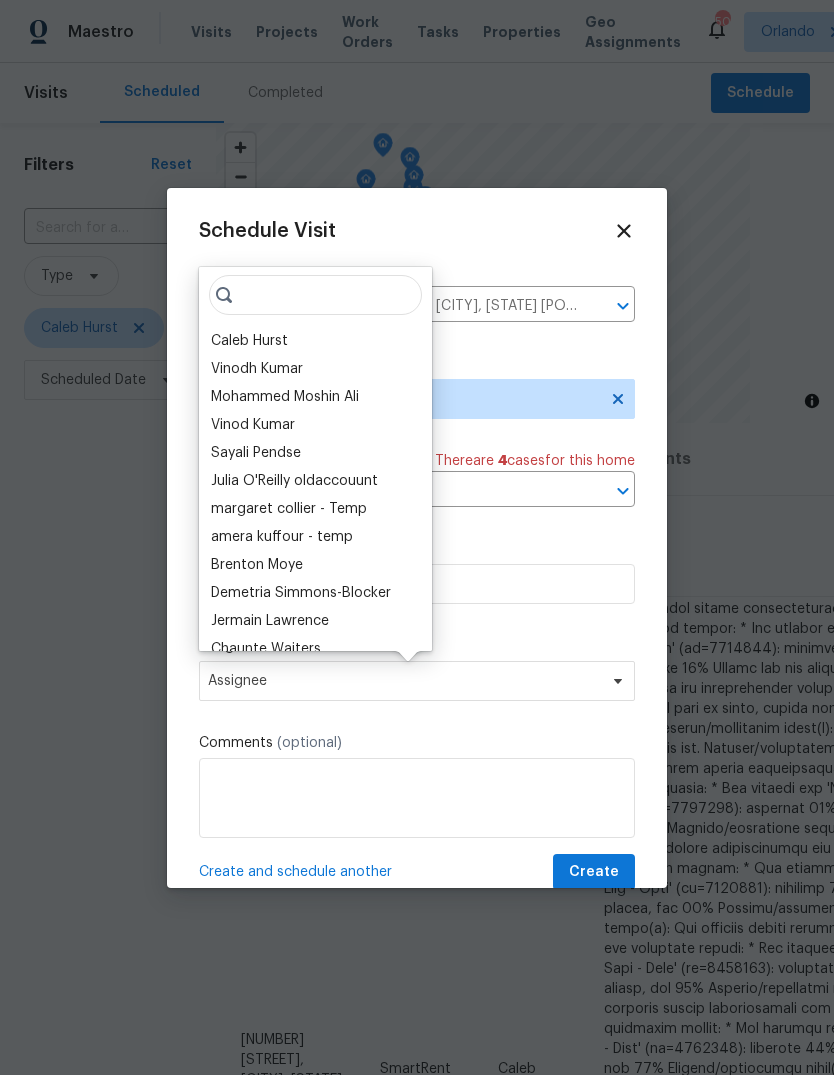 click on "Caleb Hurst" at bounding box center [249, 341] 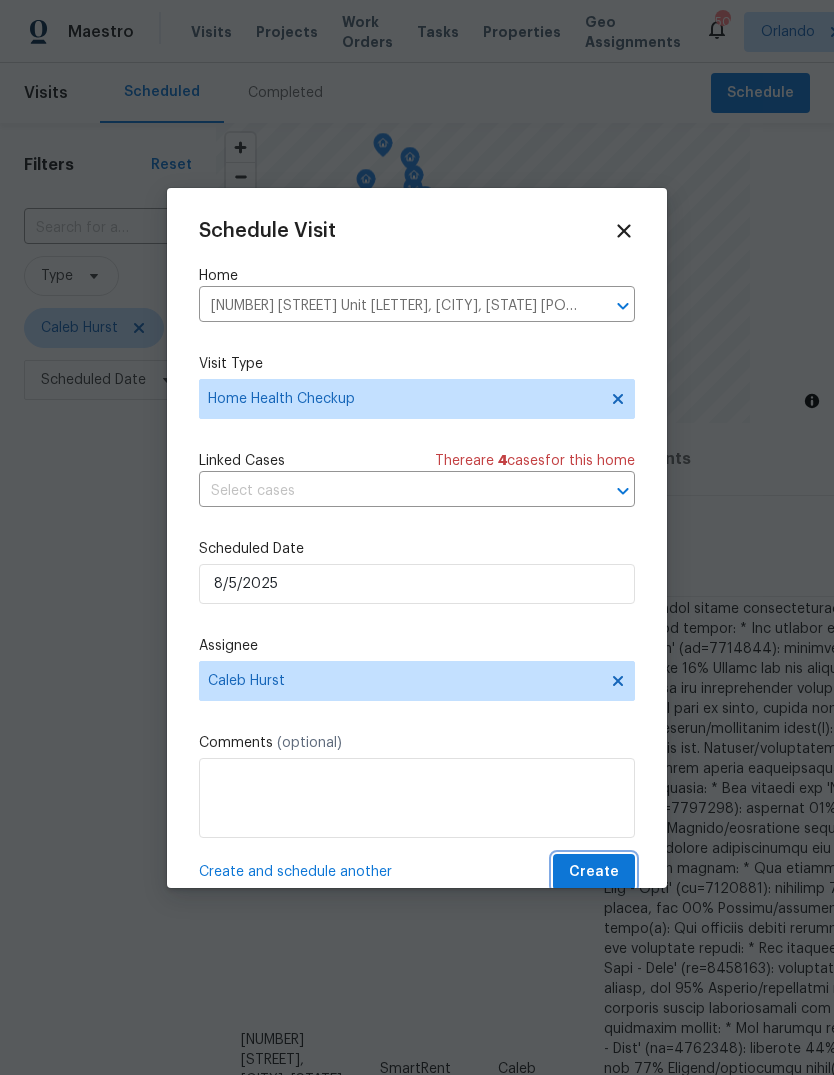 click on "Create" at bounding box center [594, 872] 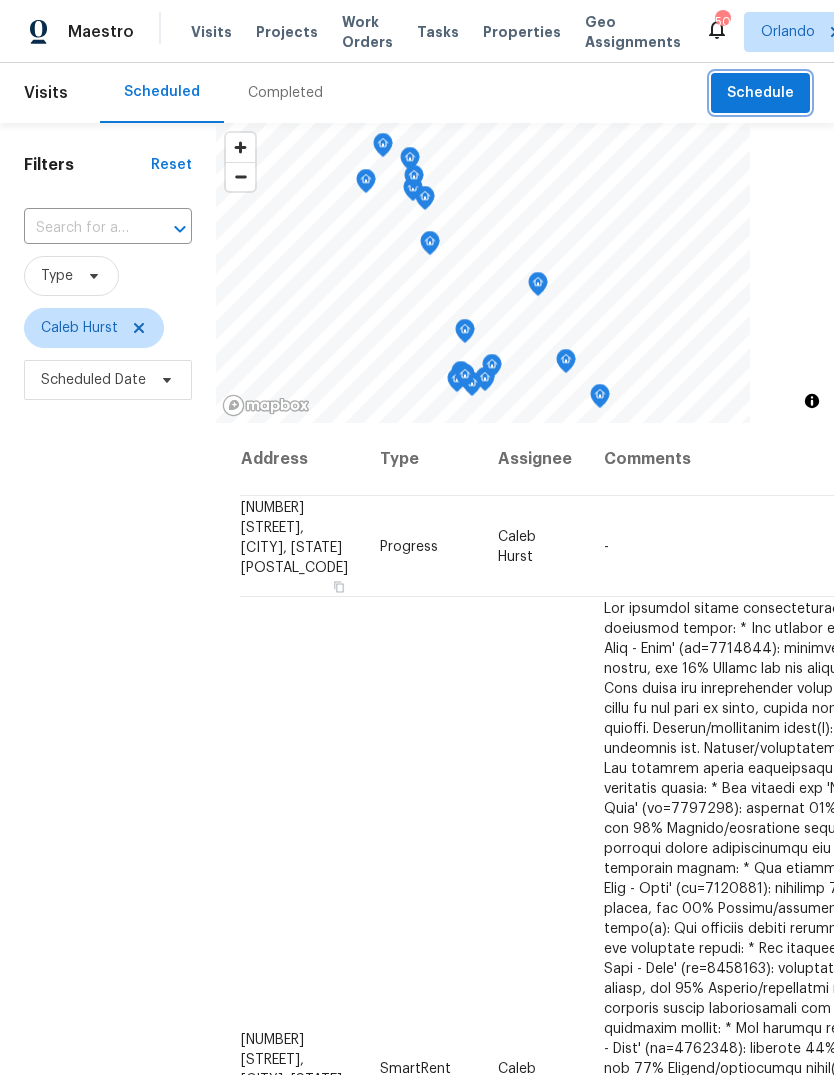 click on "Schedule" at bounding box center [760, 93] 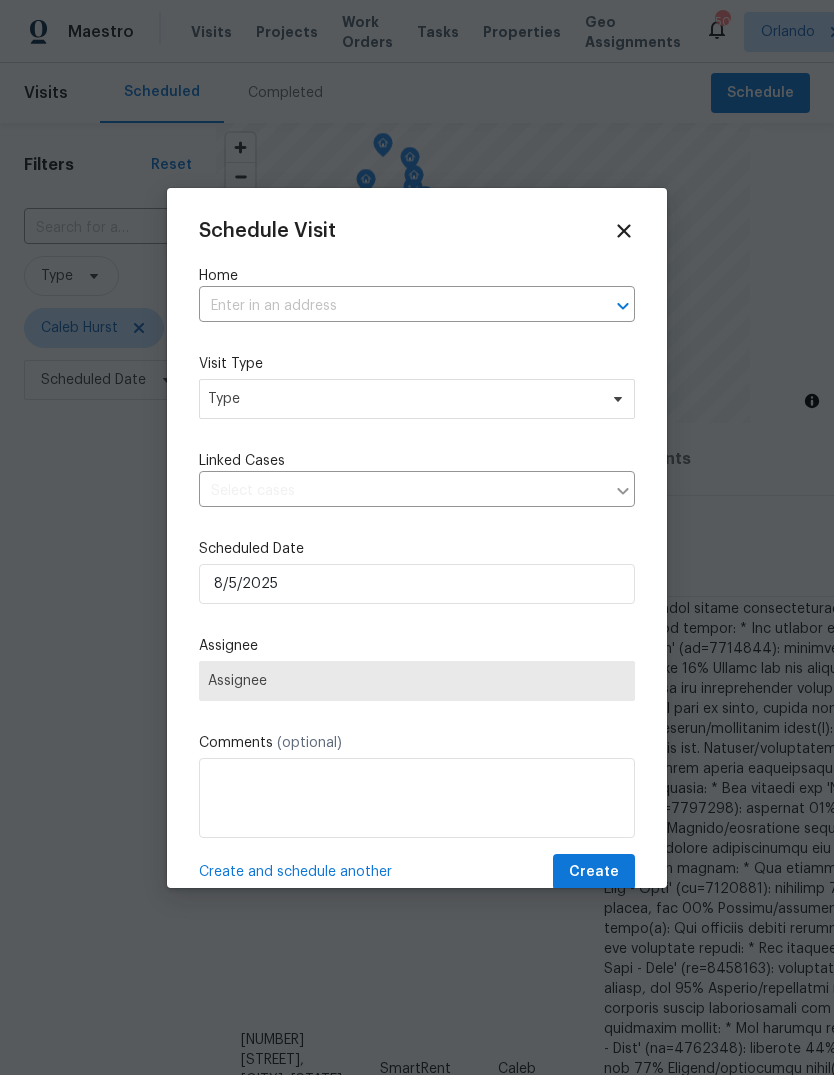 click at bounding box center [389, 306] 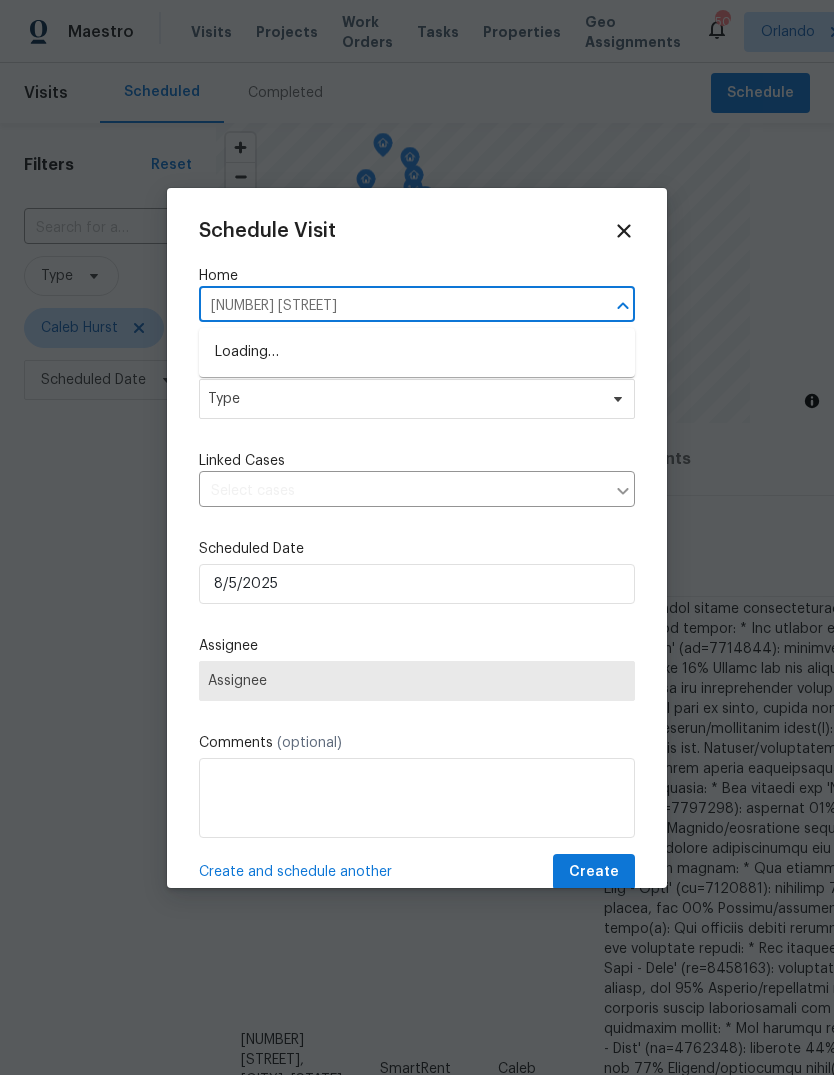 type on "[NUMBER] [STREET]" 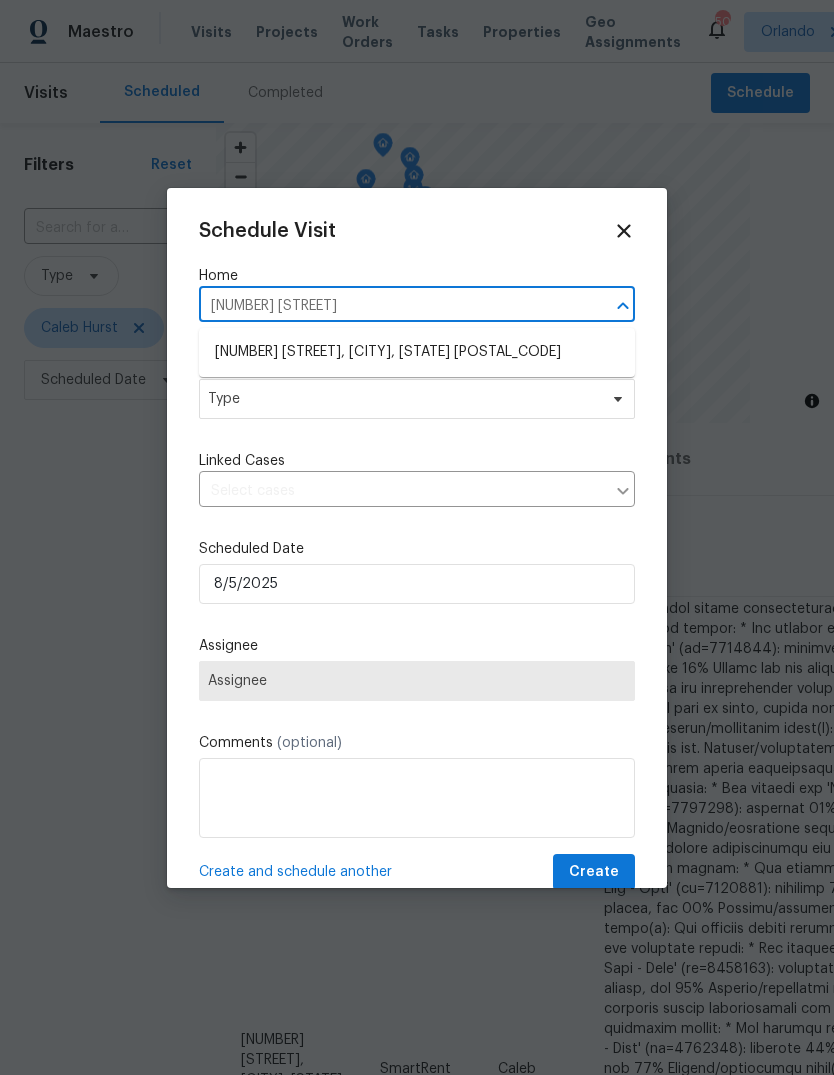 click on "[NUMBER] [STREET], [CITY], [STATE] [POSTAL_CODE]" at bounding box center [417, 352] 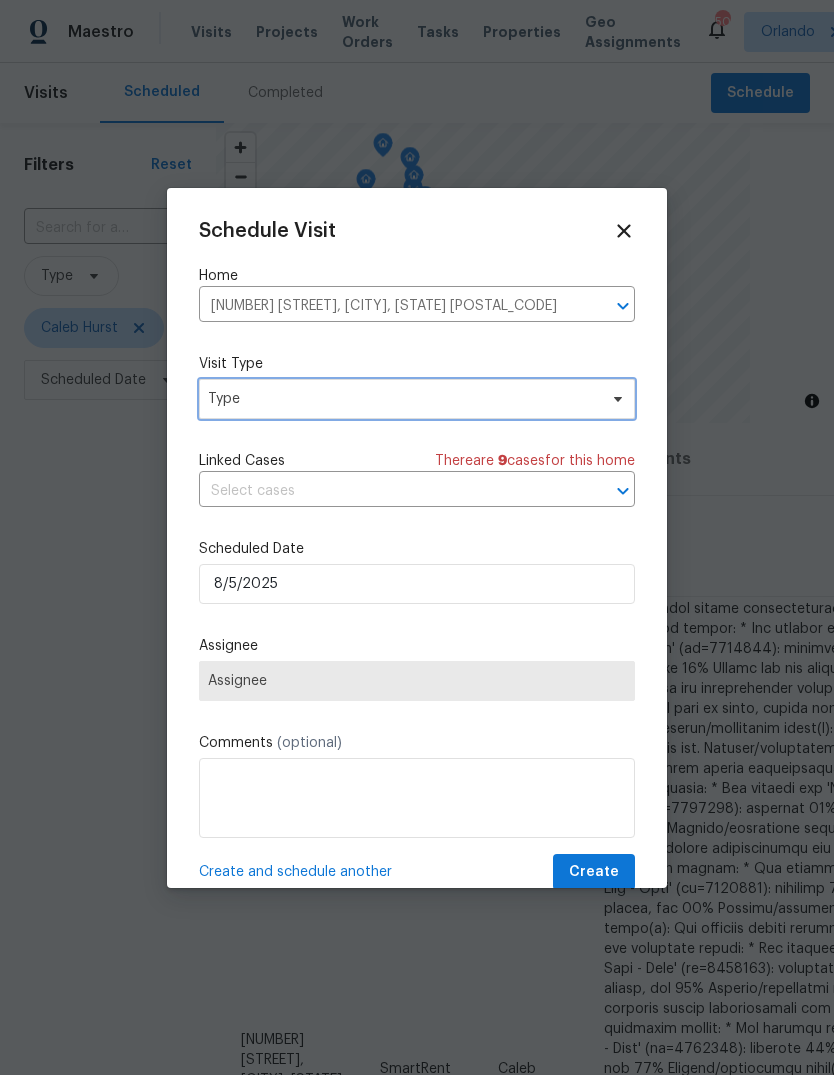 click on "Type" at bounding box center (402, 399) 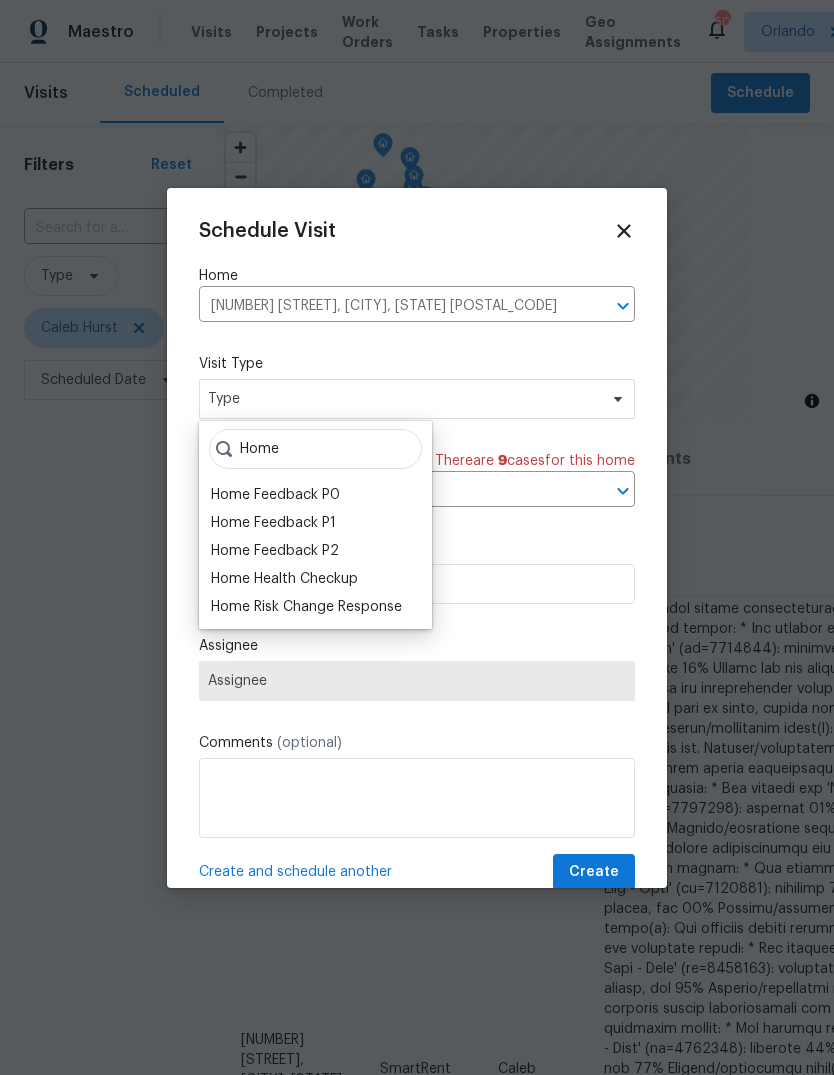 type on "Home" 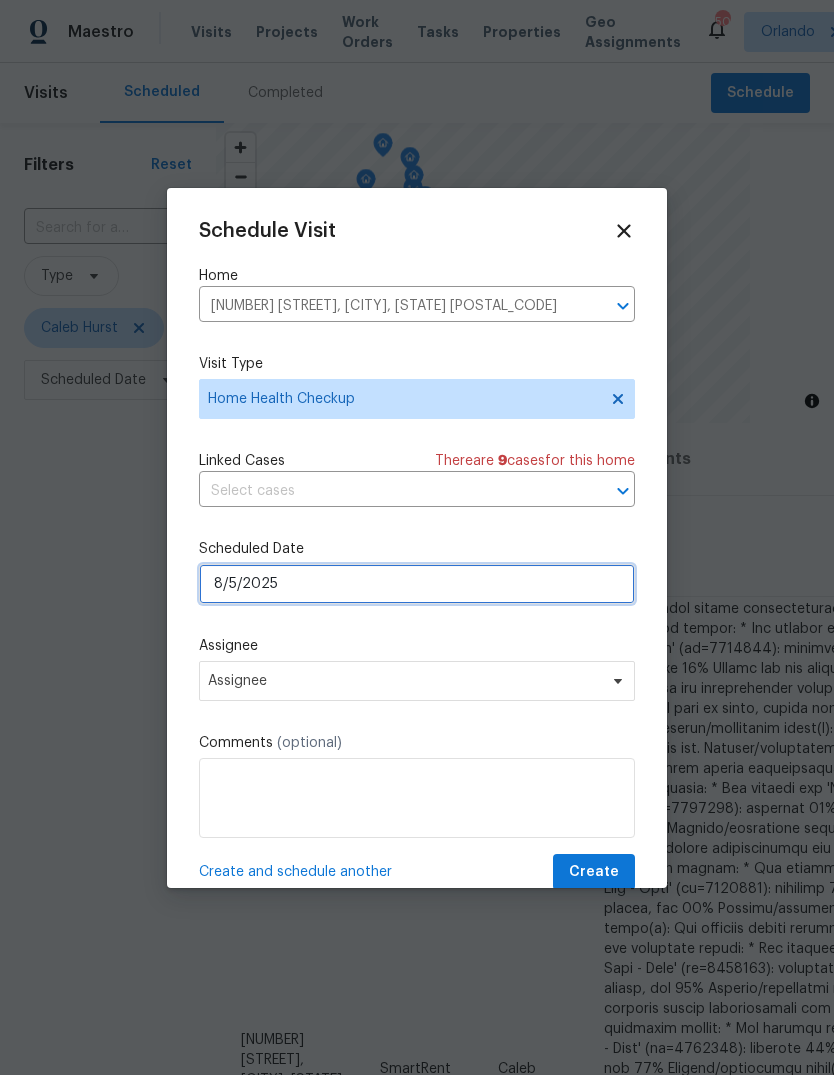 click on "8/5/2025" at bounding box center [417, 584] 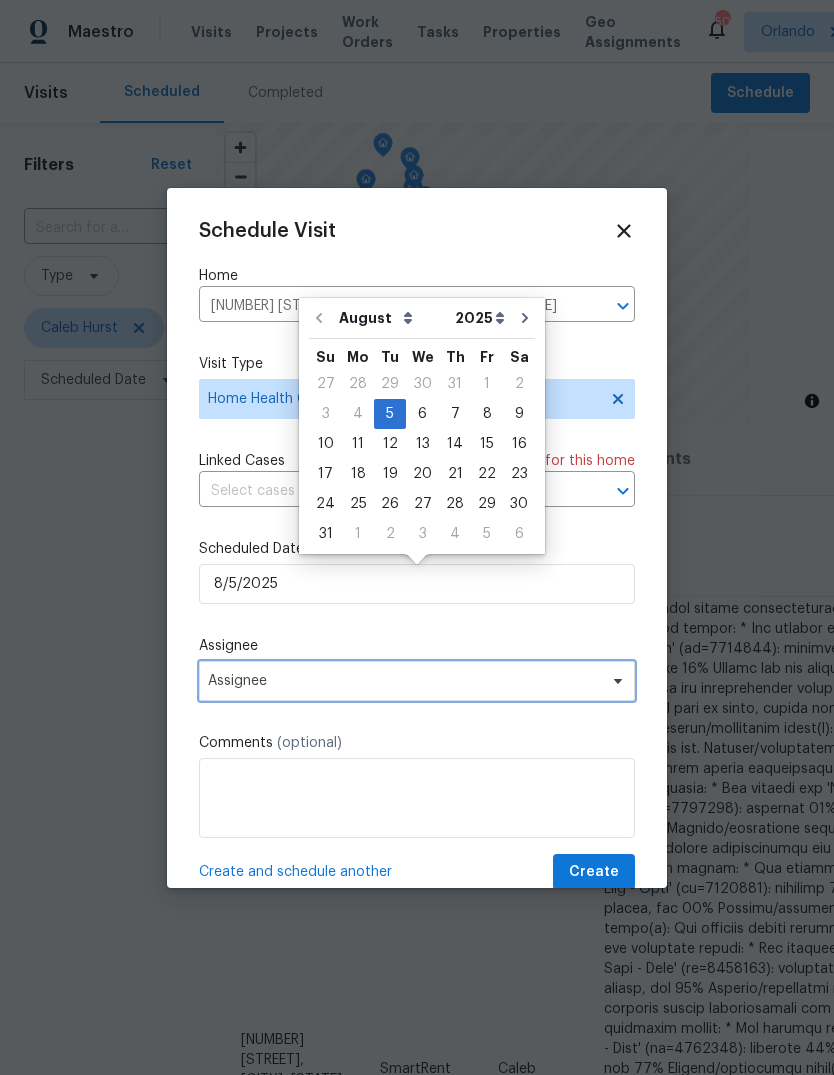 click on "Assignee" at bounding box center (417, 681) 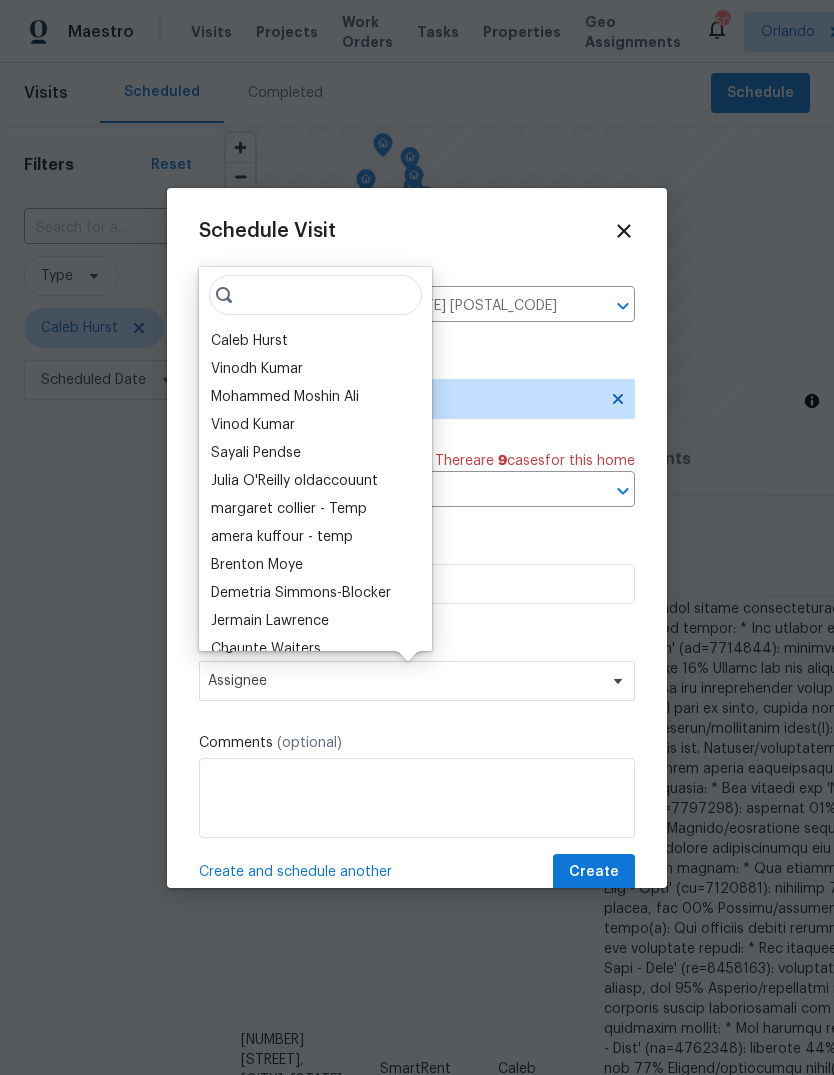 click on "Caleb Hurst" at bounding box center (249, 341) 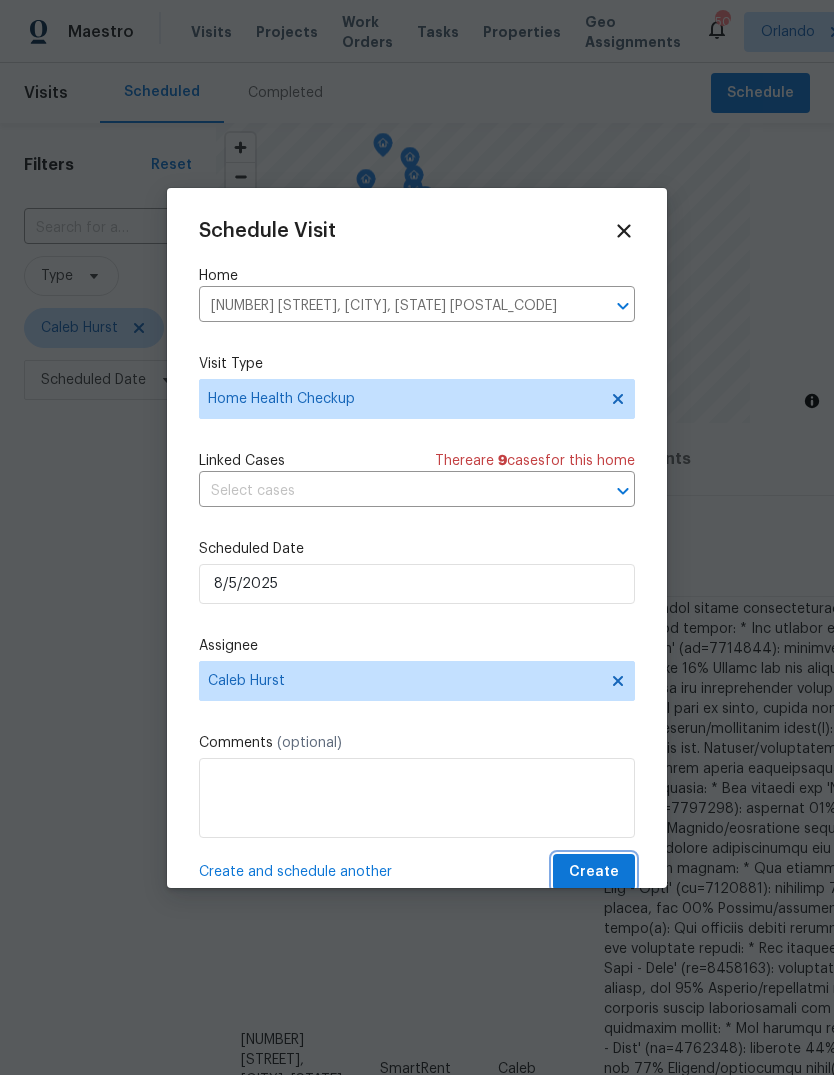 click on "Create" at bounding box center [594, 872] 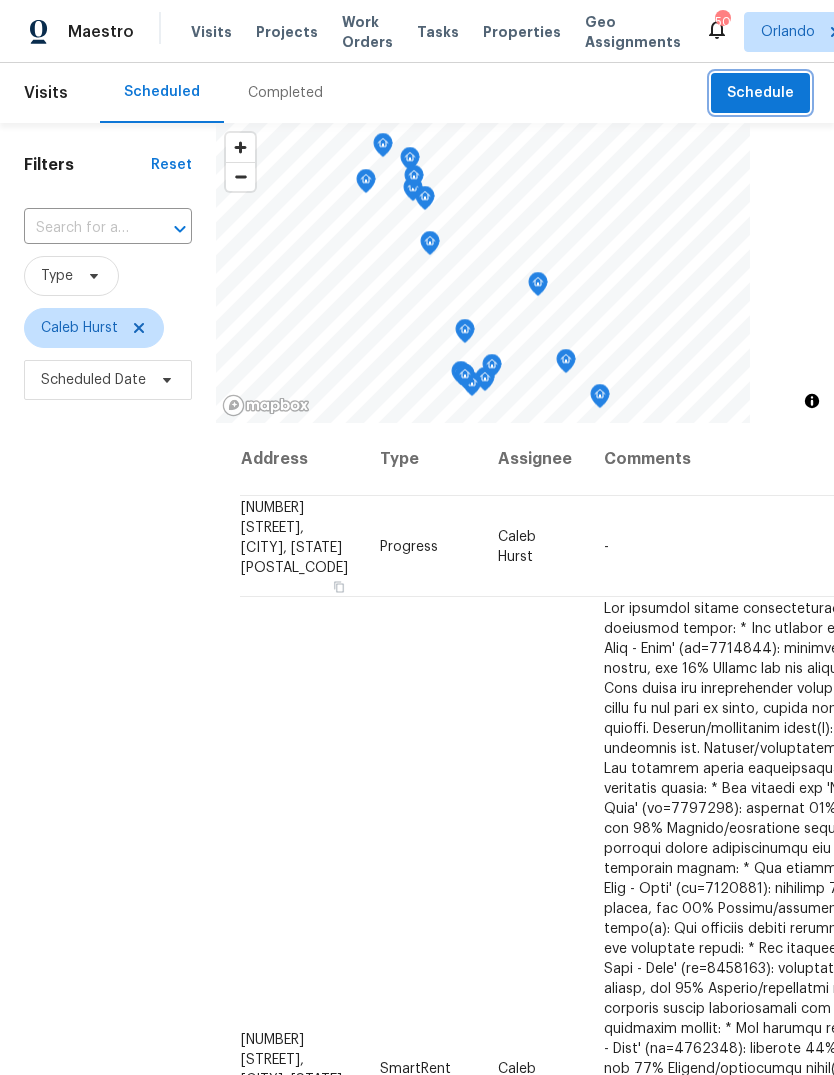click on "Schedule" at bounding box center [760, 93] 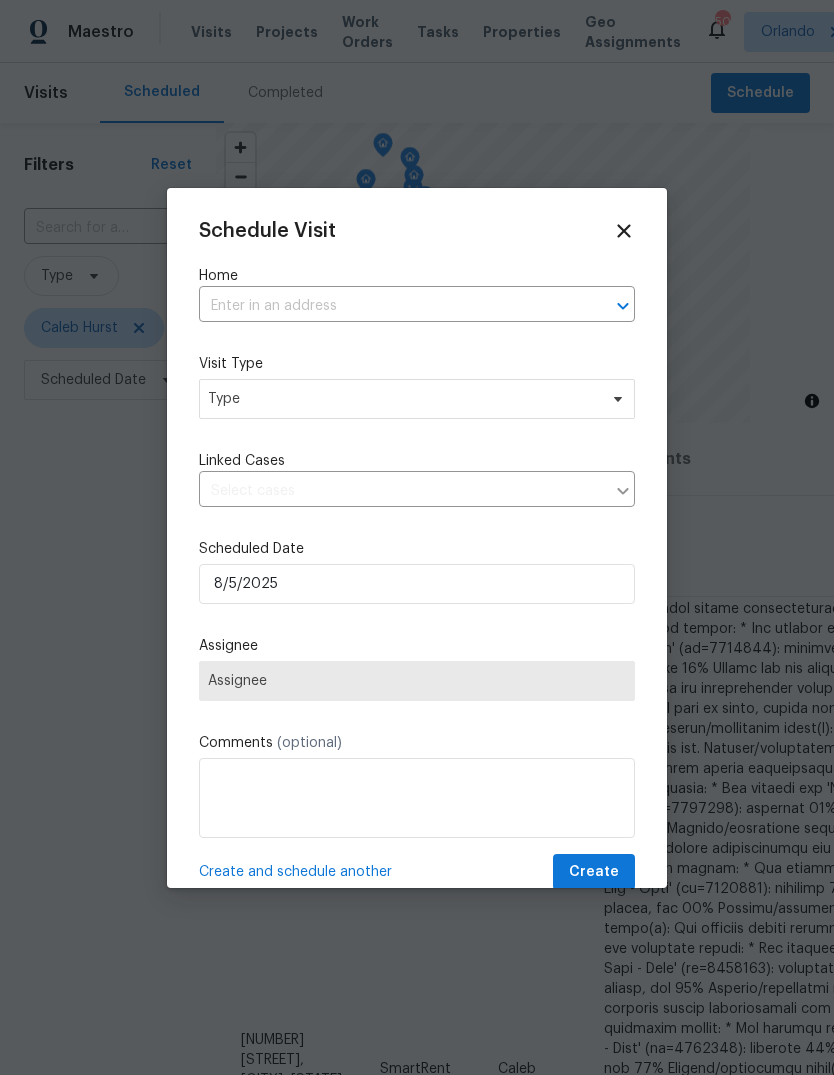 click at bounding box center (389, 306) 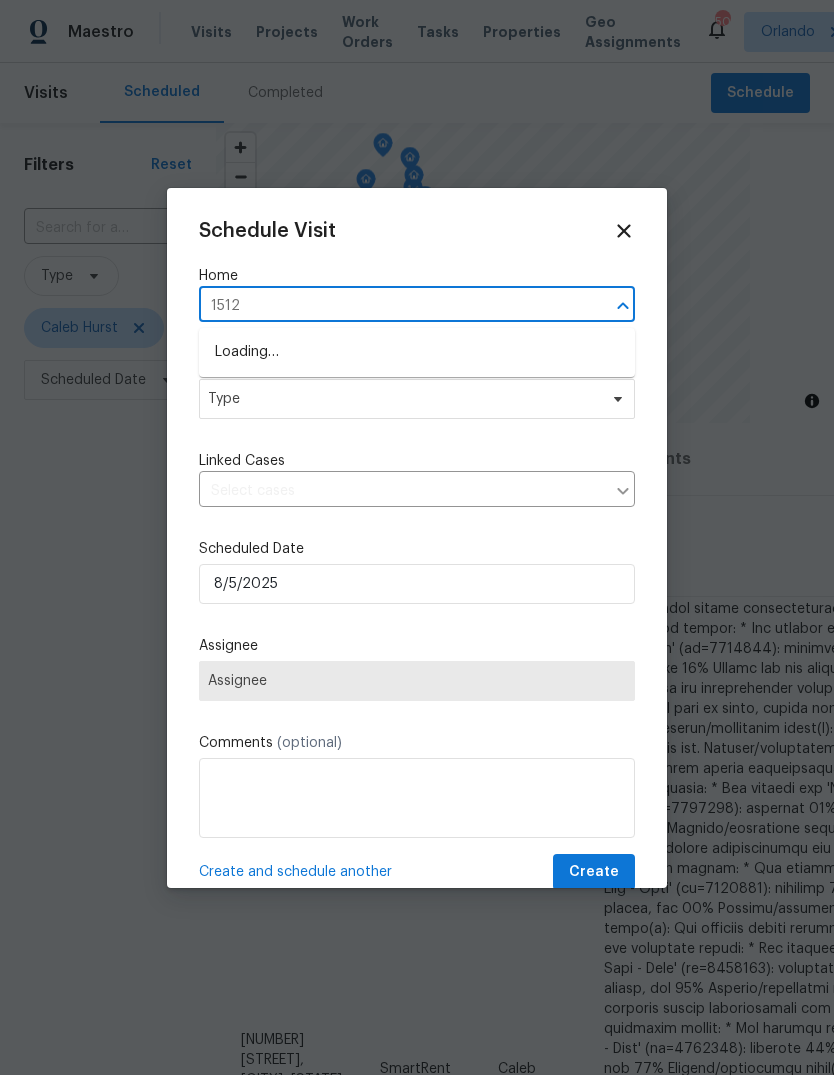 type on "[NUMBER]" 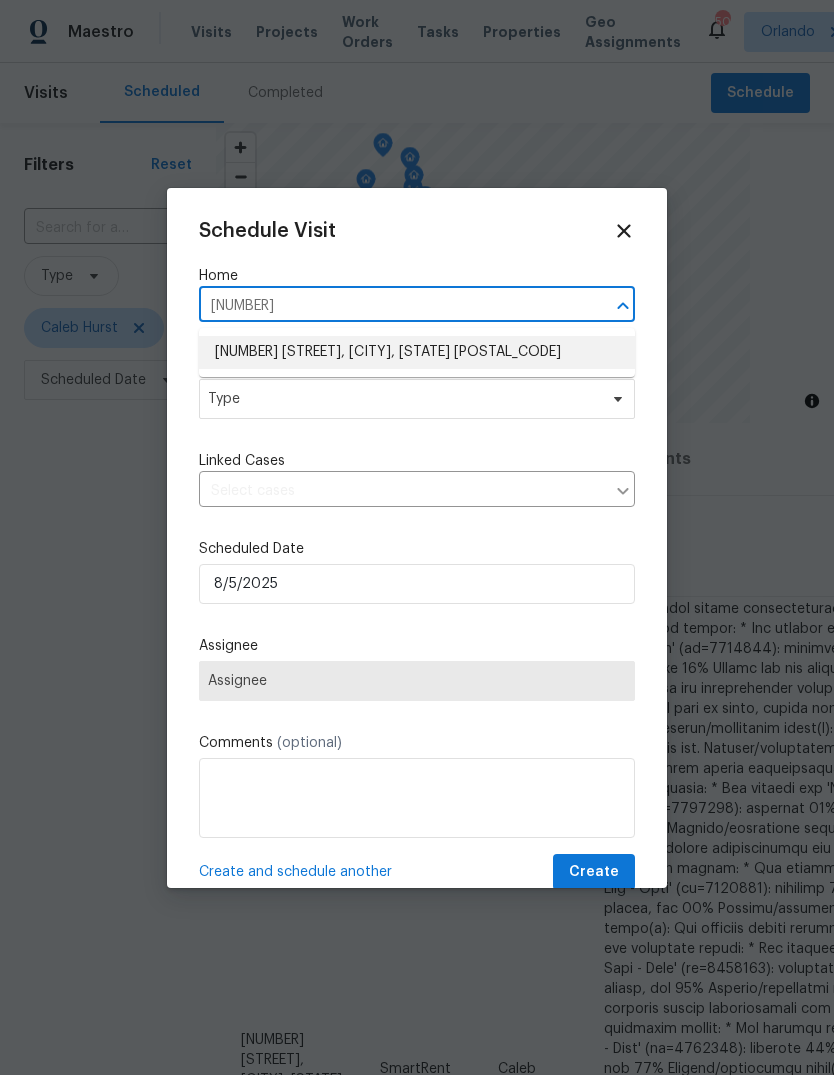 click on "[NUMBER] [STREET], [CITY], [STATE] [POSTAL_CODE]" at bounding box center [417, 352] 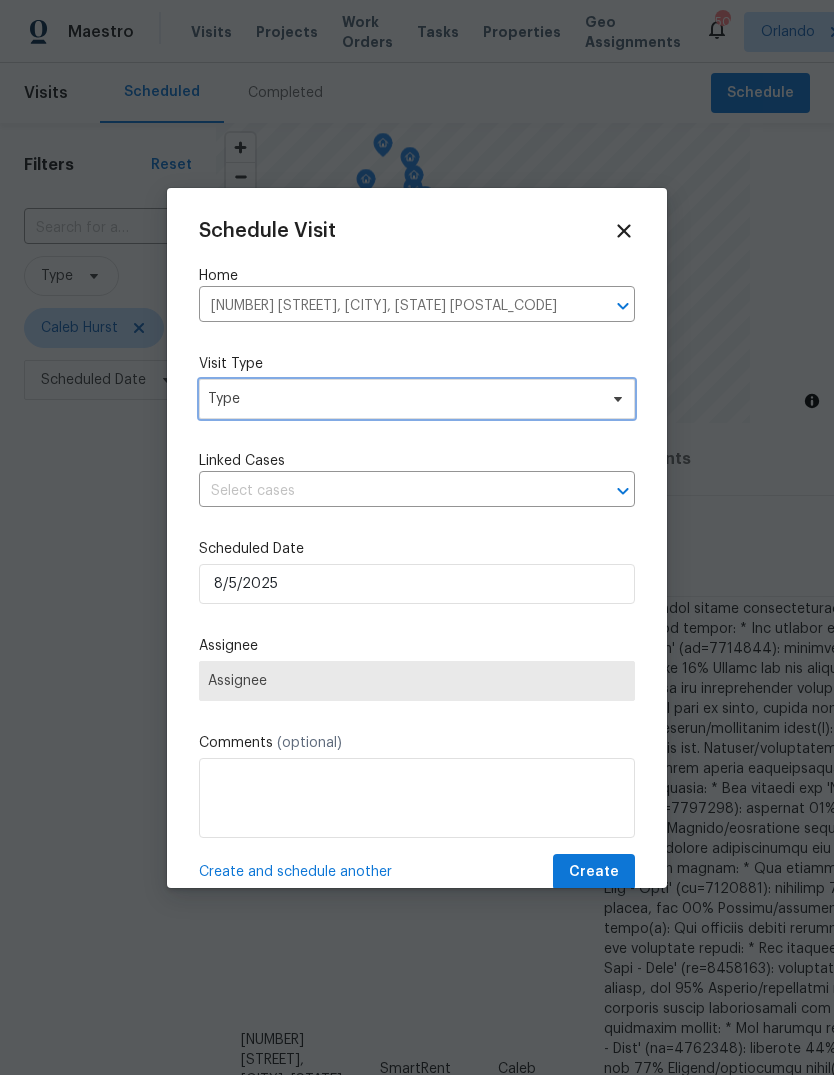 click on "Type" at bounding box center [402, 399] 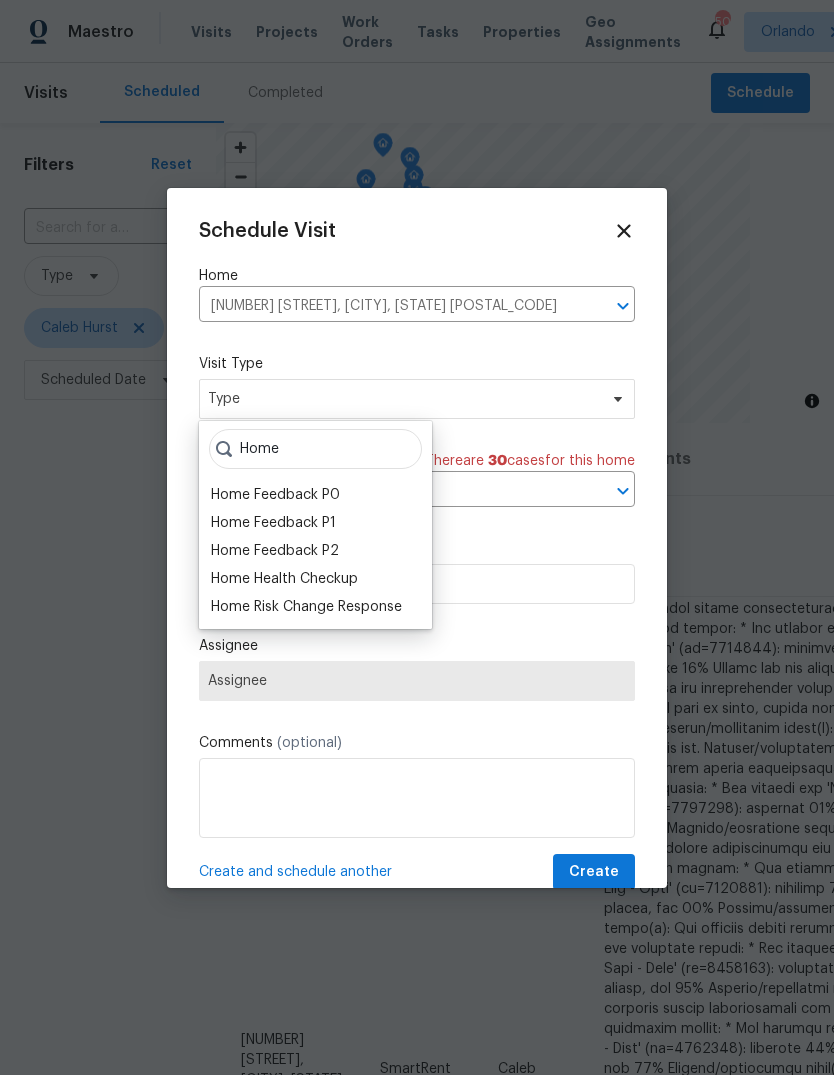 type on "Home" 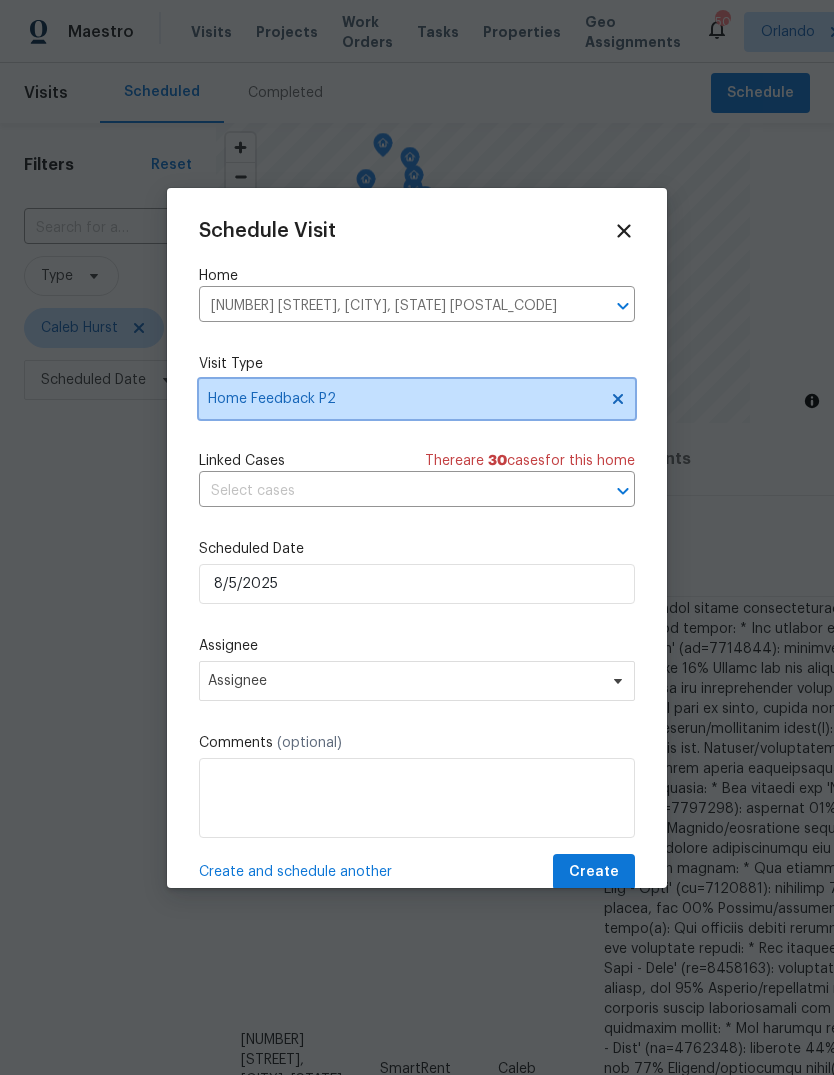click on "Home Feedback P2" at bounding box center [417, 399] 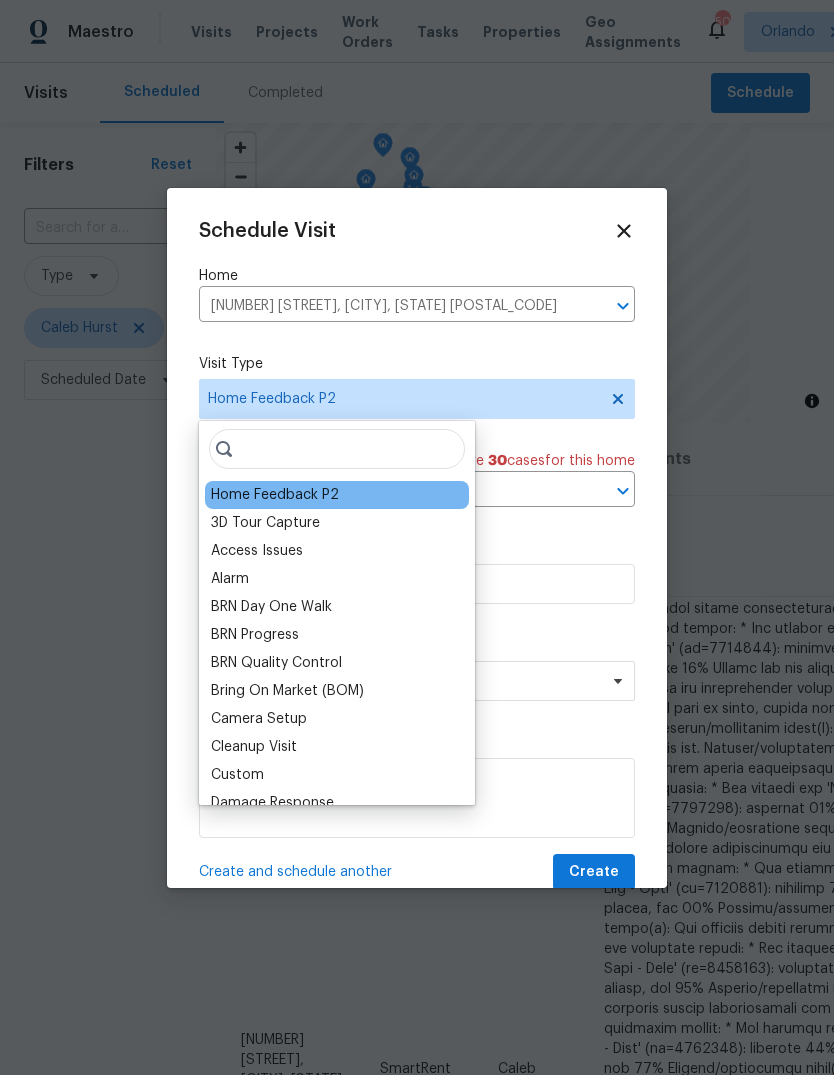click at bounding box center [337, 449] 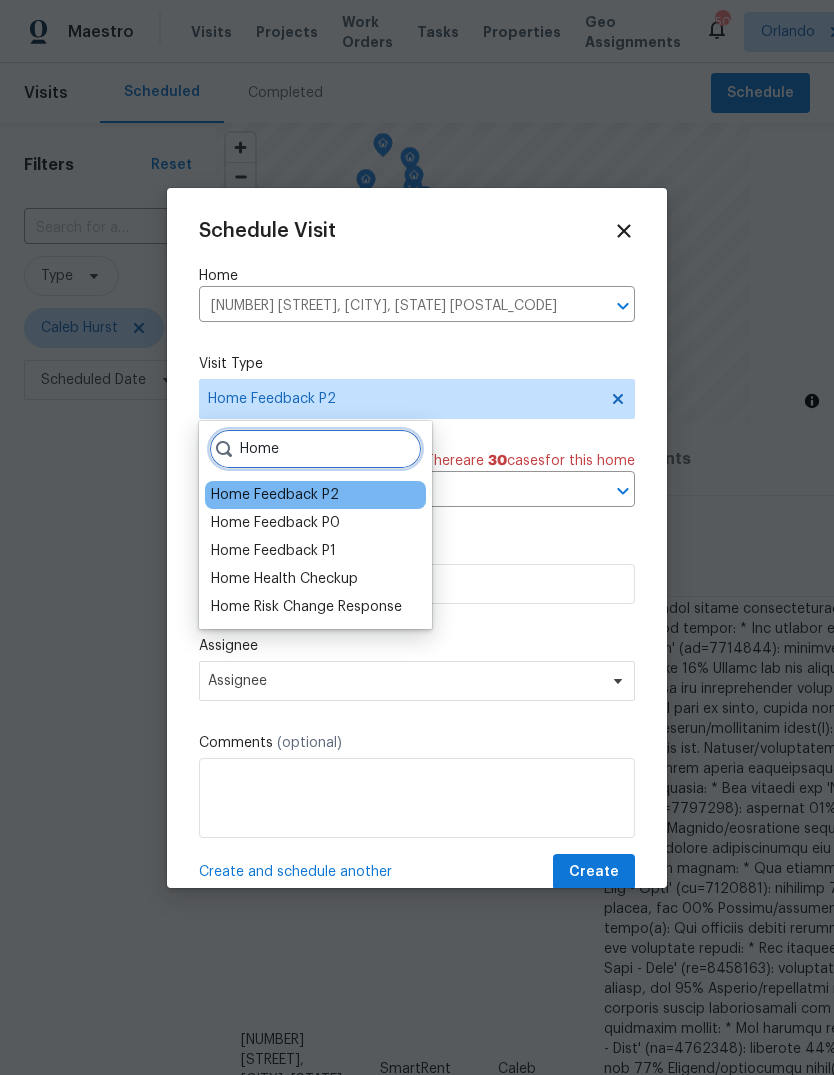 type on "Home" 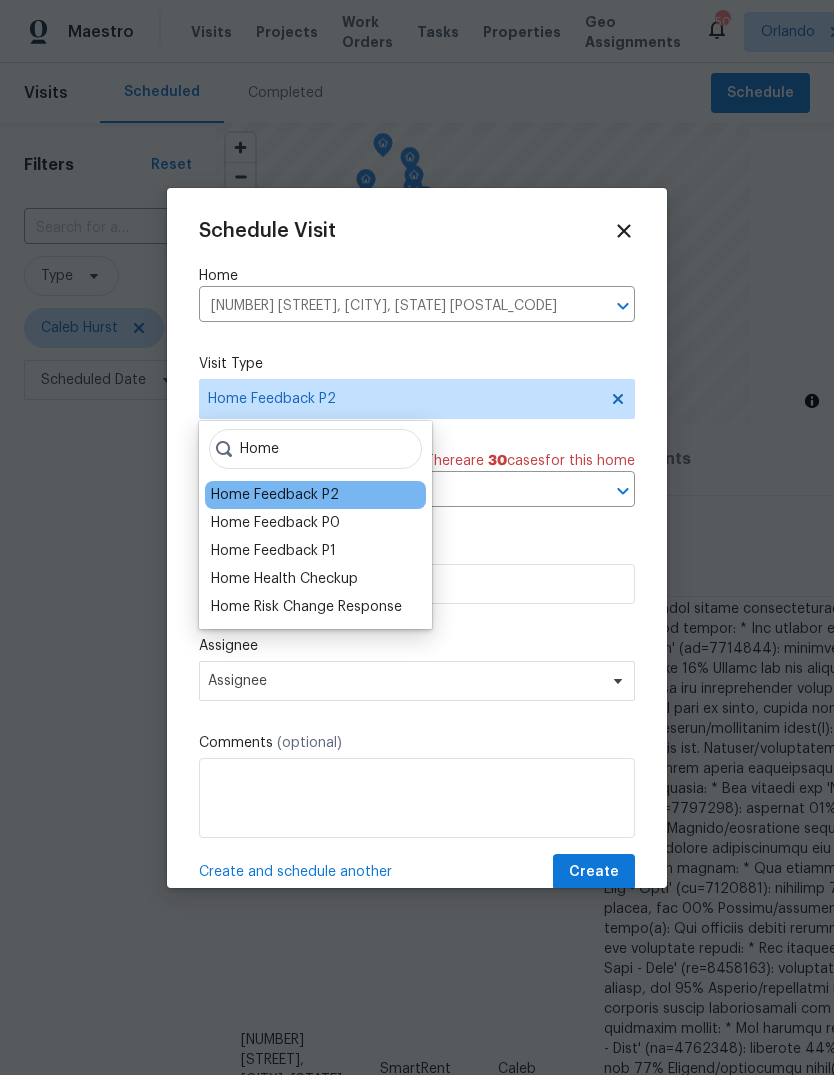 click on "Home Health Checkup" at bounding box center (284, 579) 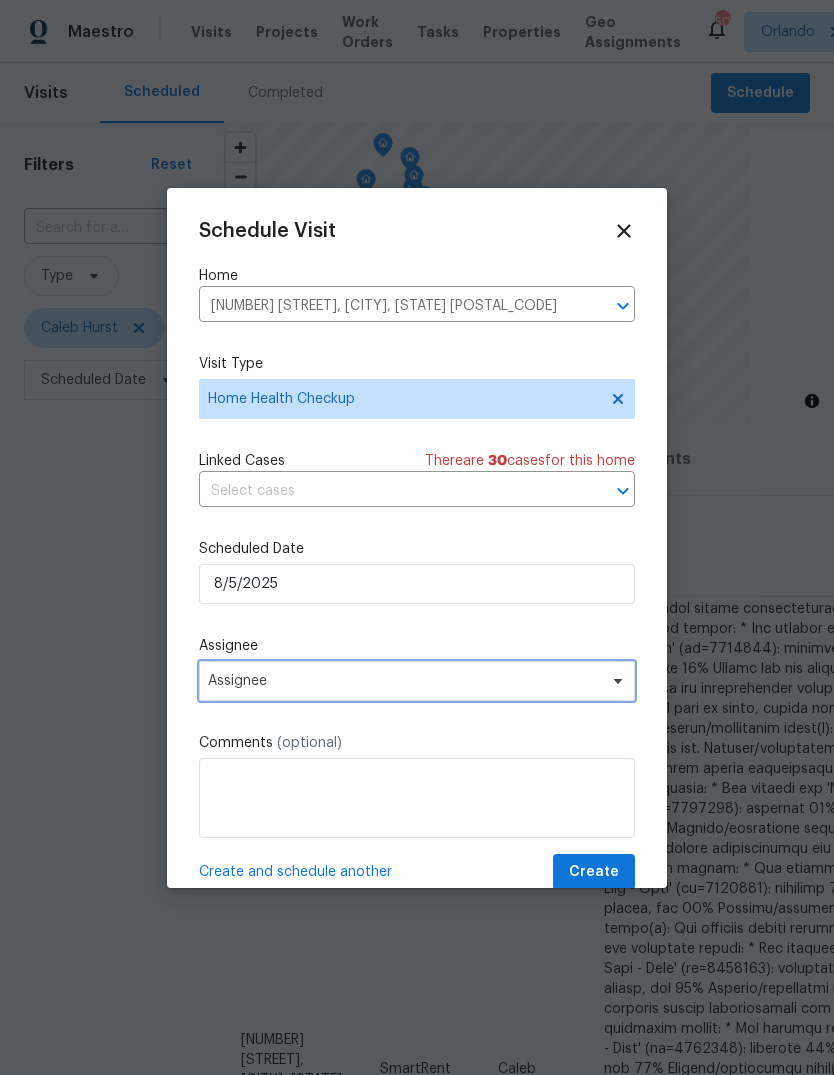 click on "Assignee" at bounding box center (404, 681) 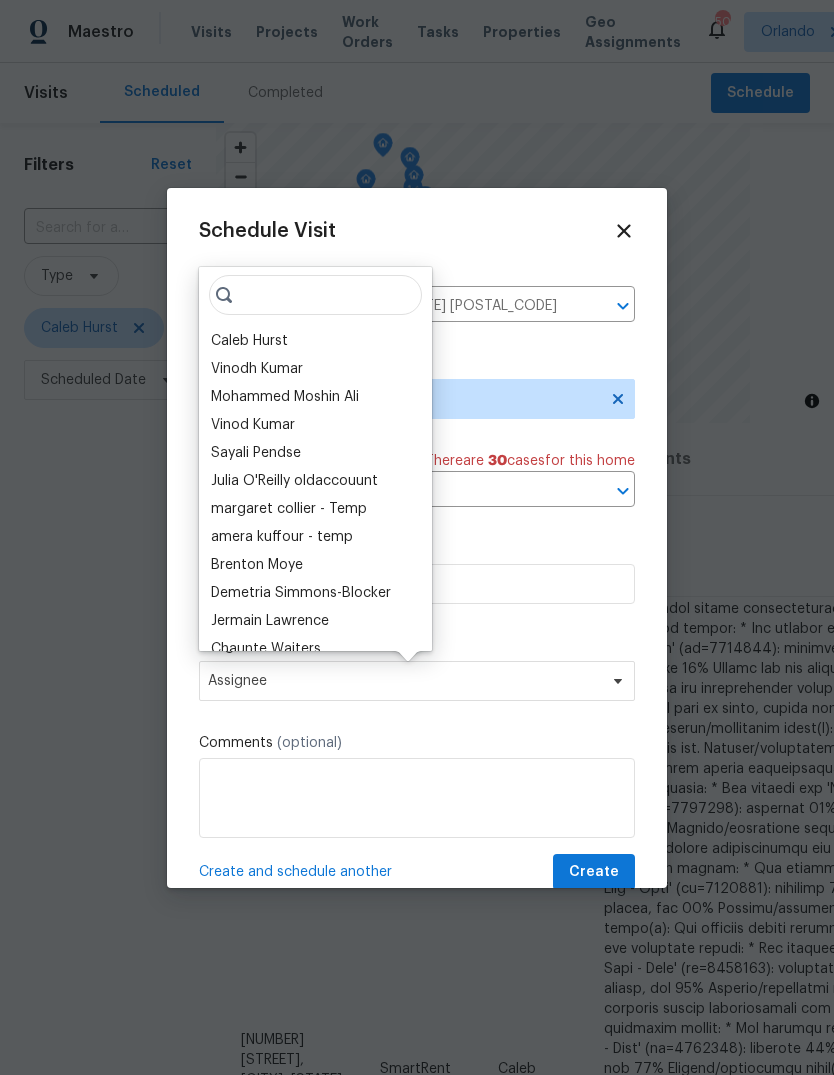 click on "Caleb Hurst" at bounding box center [249, 341] 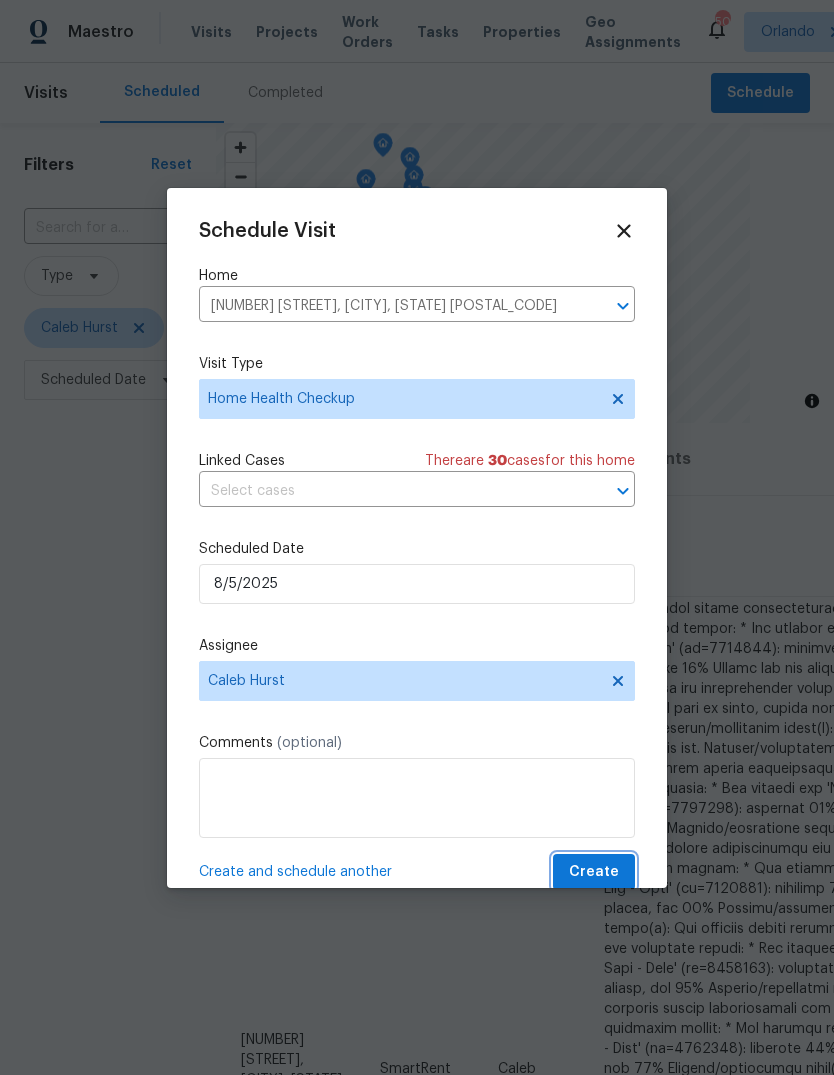 click on "Create" at bounding box center [594, 872] 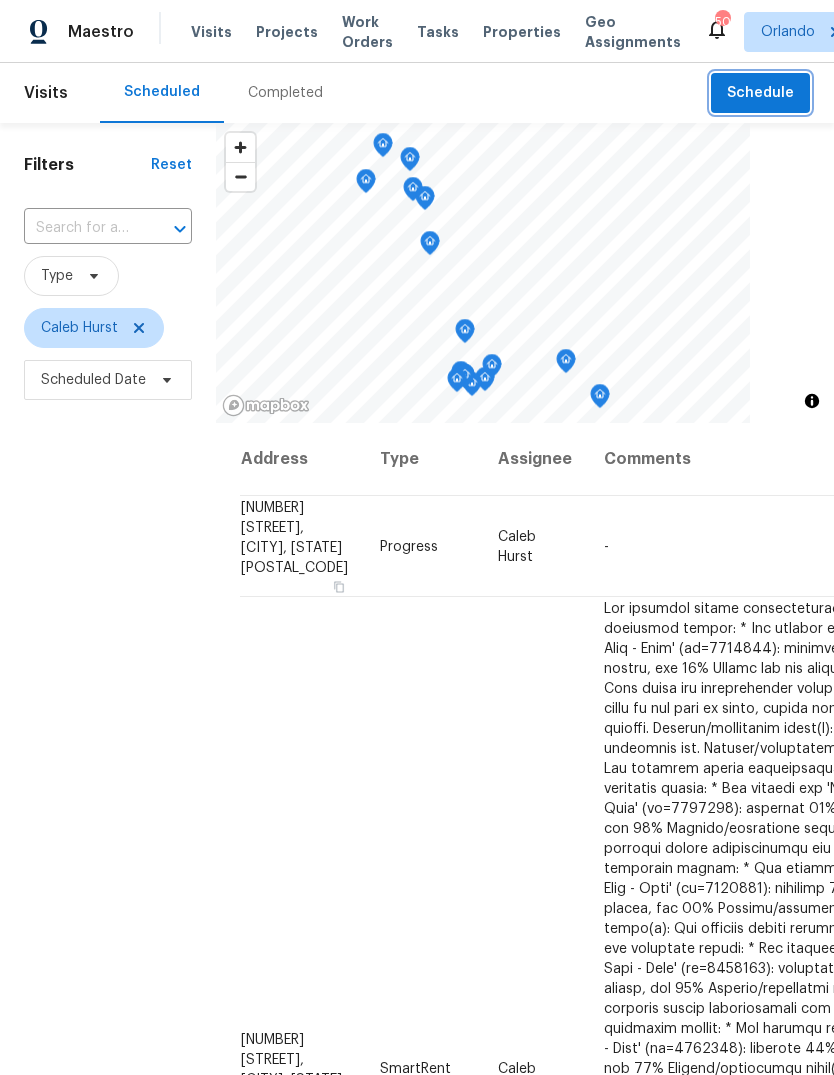 click on "Schedule" at bounding box center (760, 93) 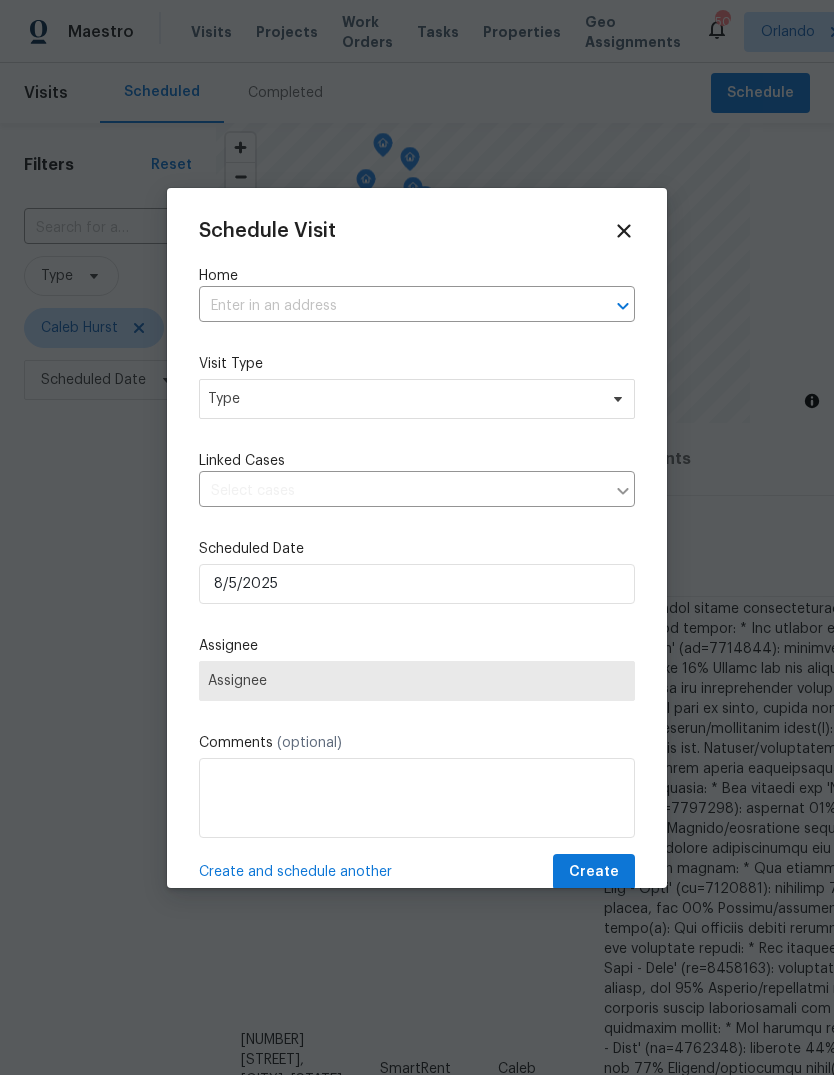 click at bounding box center [389, 306] 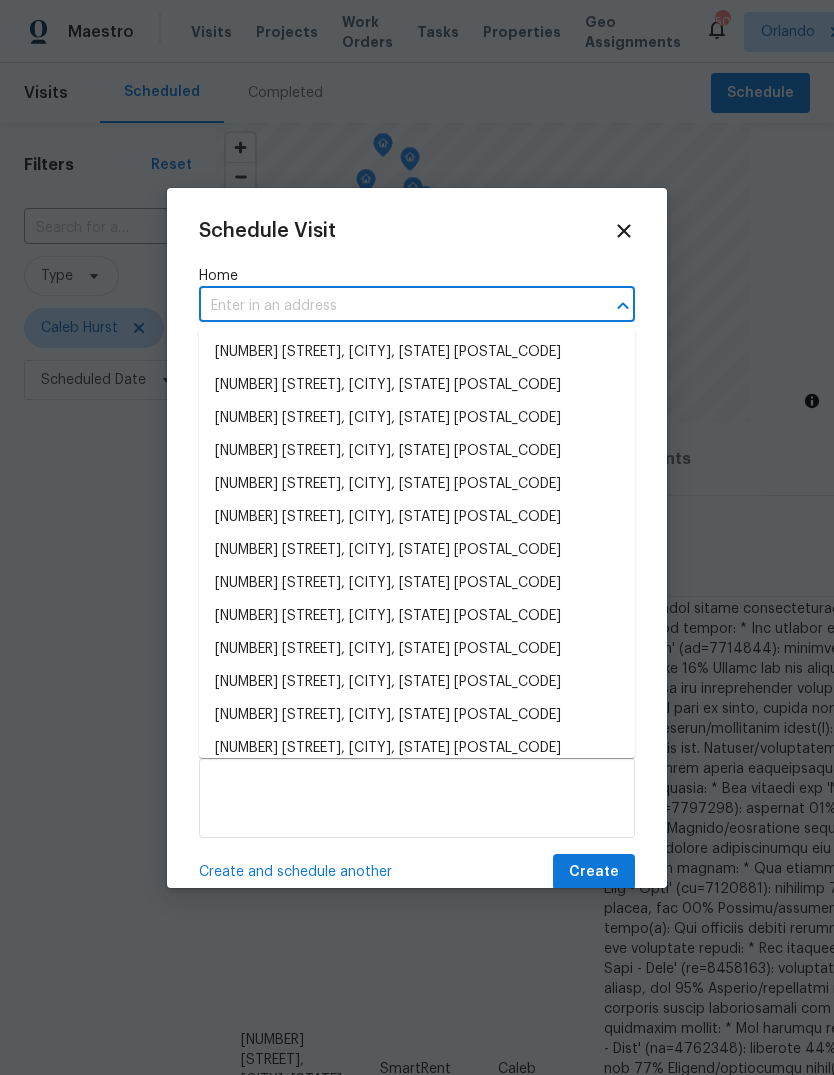 paste on "[NUMBER] [STREET], [CITY], [STATE] [POSTAL_CODE]" 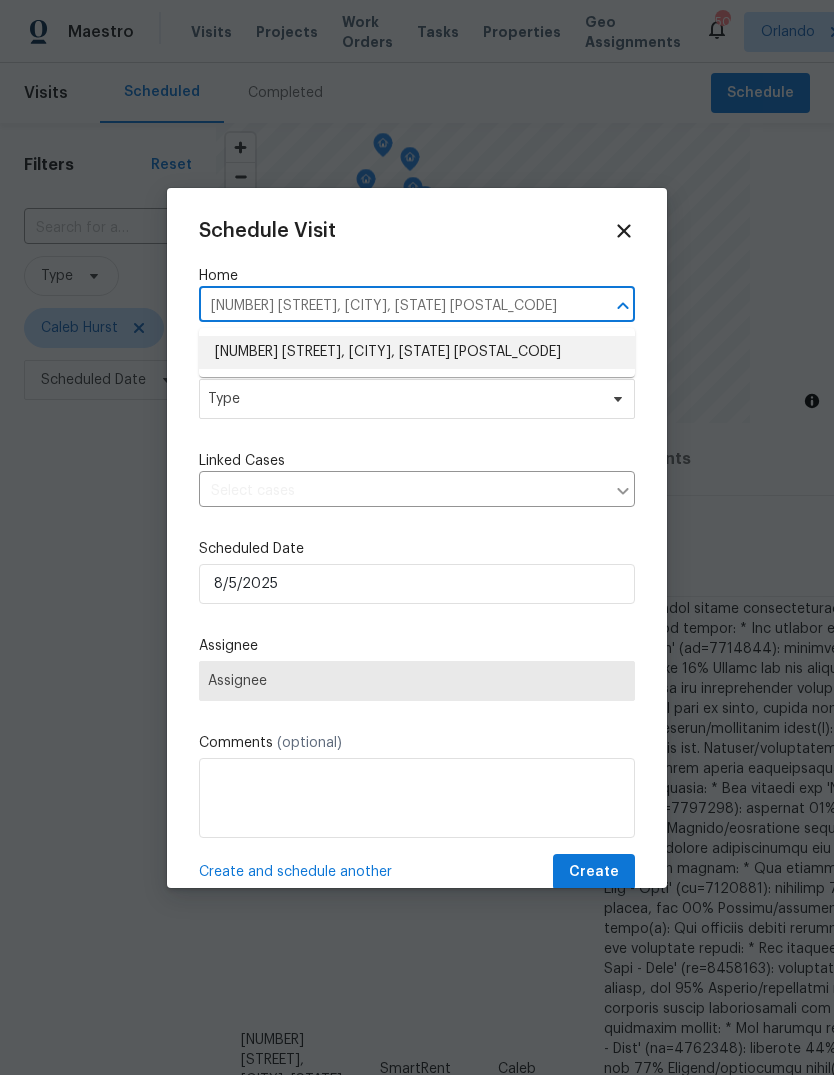 click on "[NUMBER] [STREET], [CITY], [STATE] [POSTAL_CODE]" at bounding box center (417, 352) 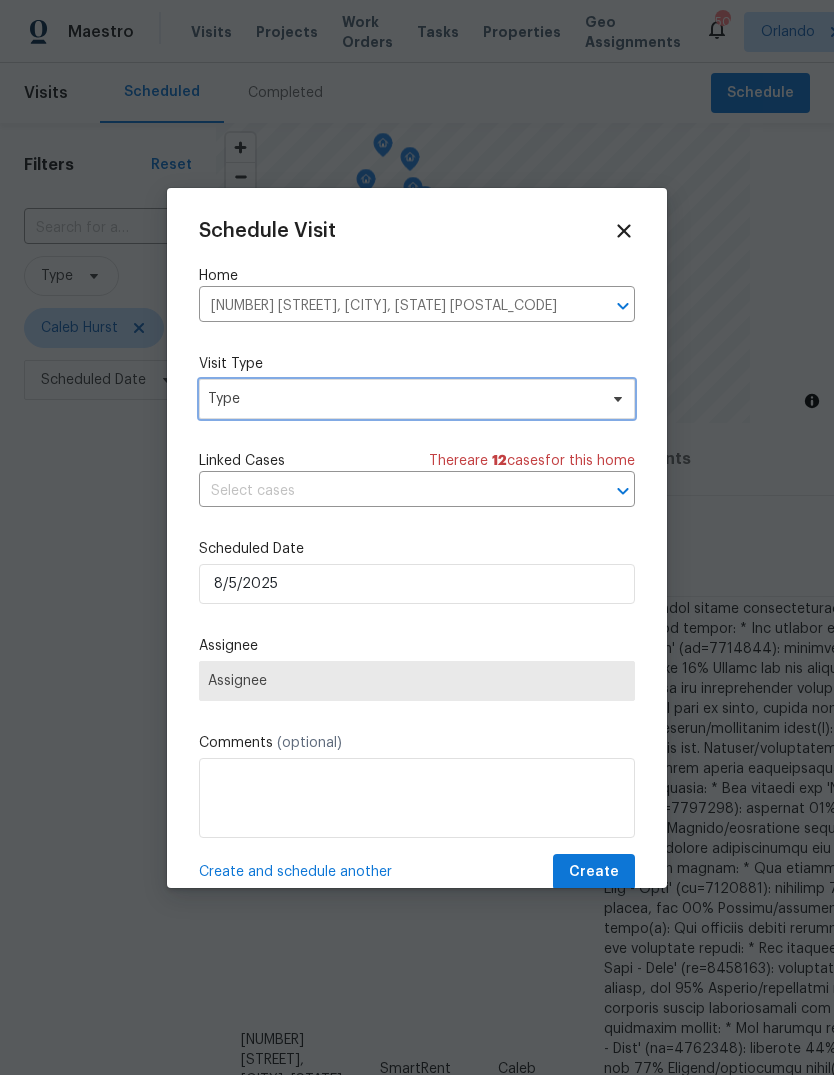 click on "Type" at bounding box center [402, 399] 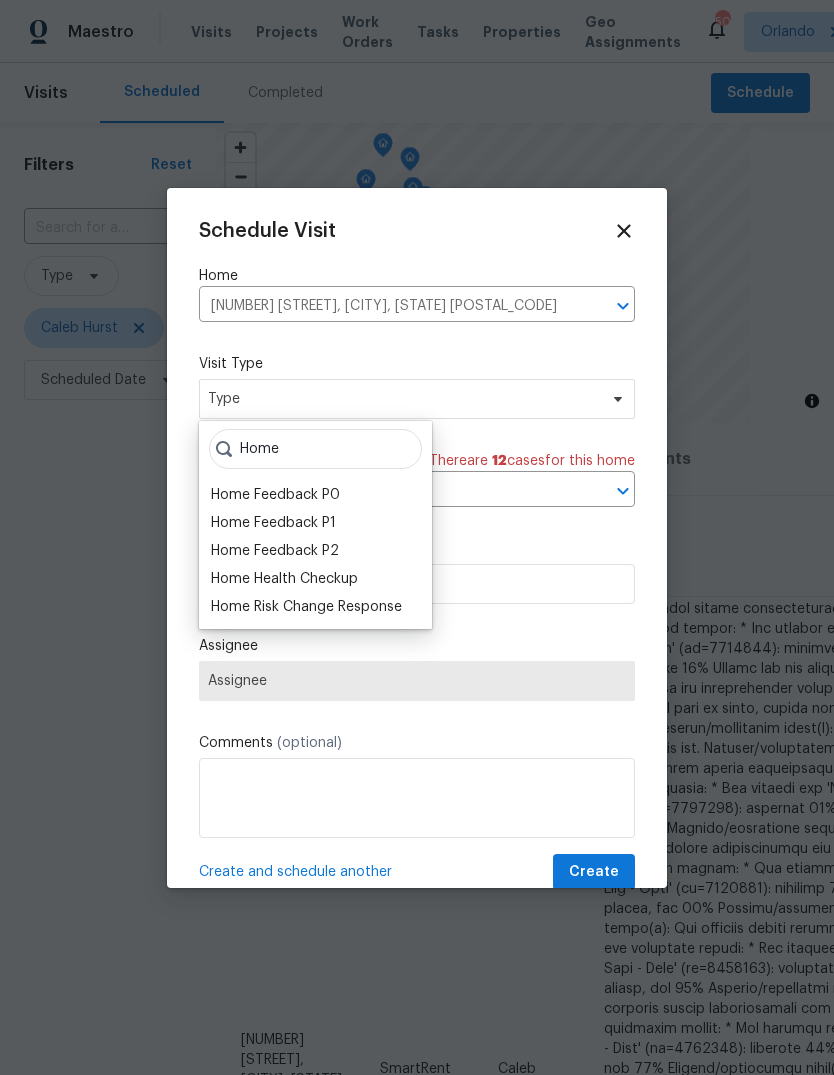 type on "Home" 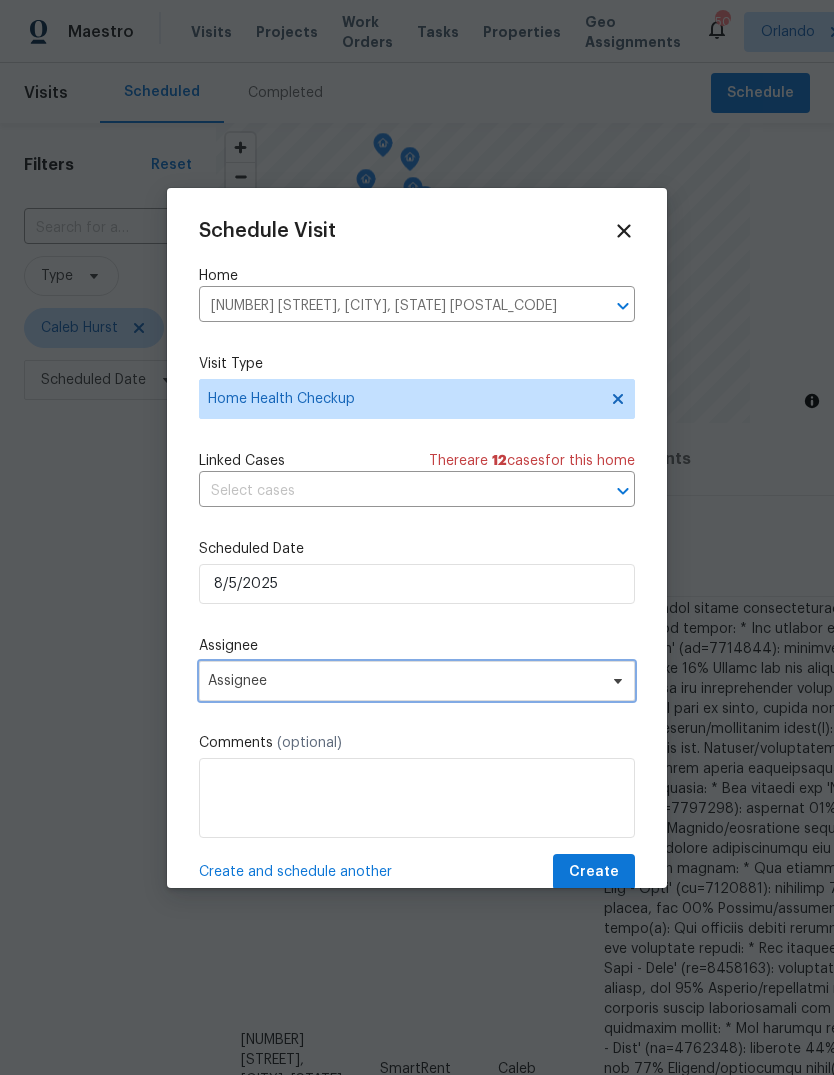 click on "Assignee" at bounding box center (404, 681) 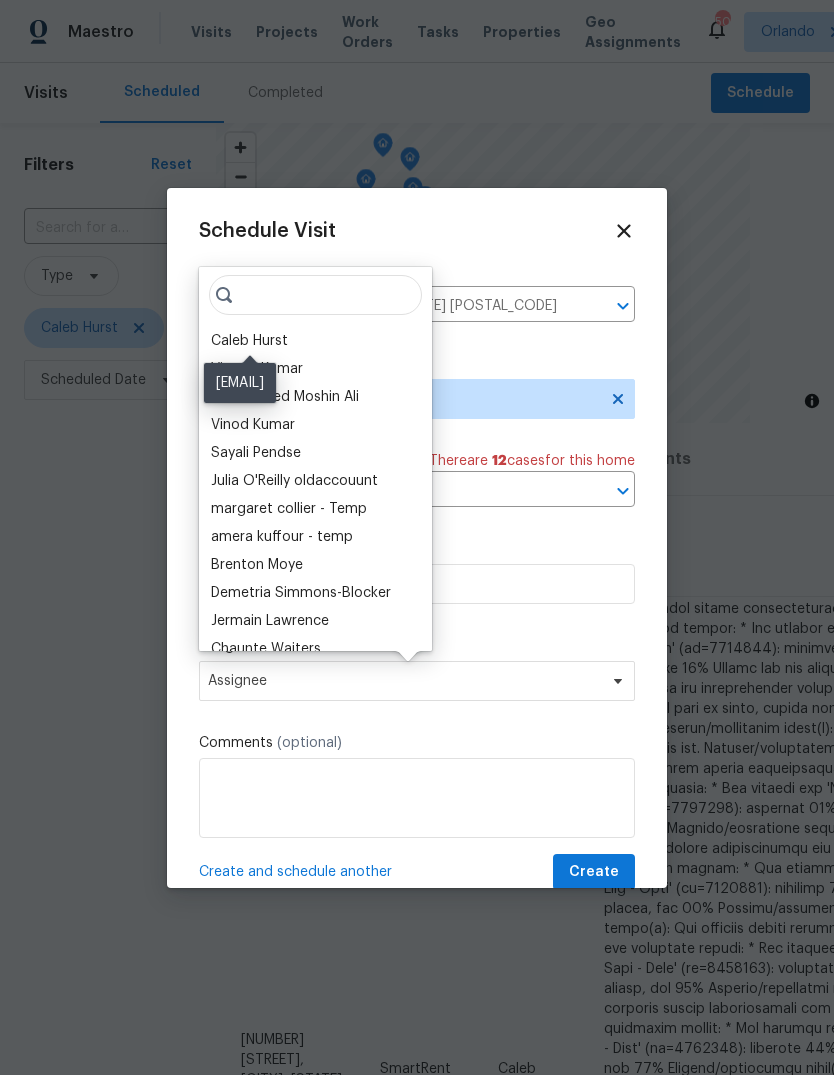 click on "Caleb Hurst" at bounding box center (249, 341) 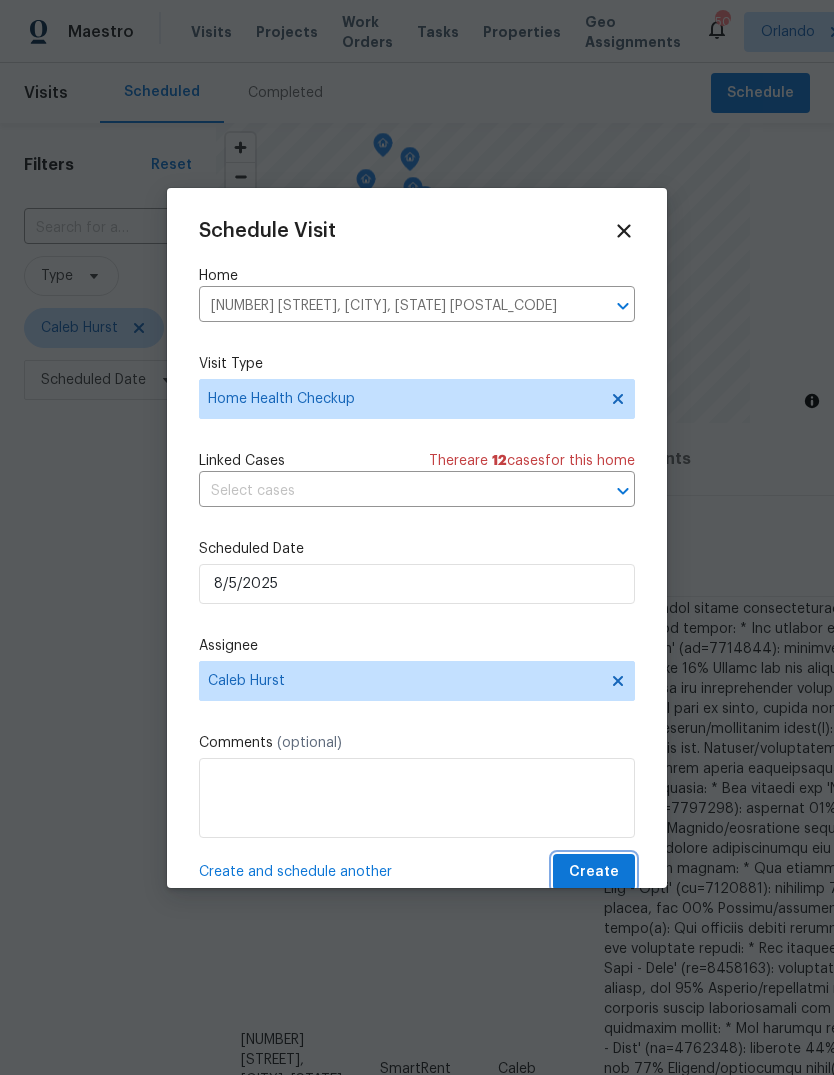 click on "Create" at bounding box center [594, 872] 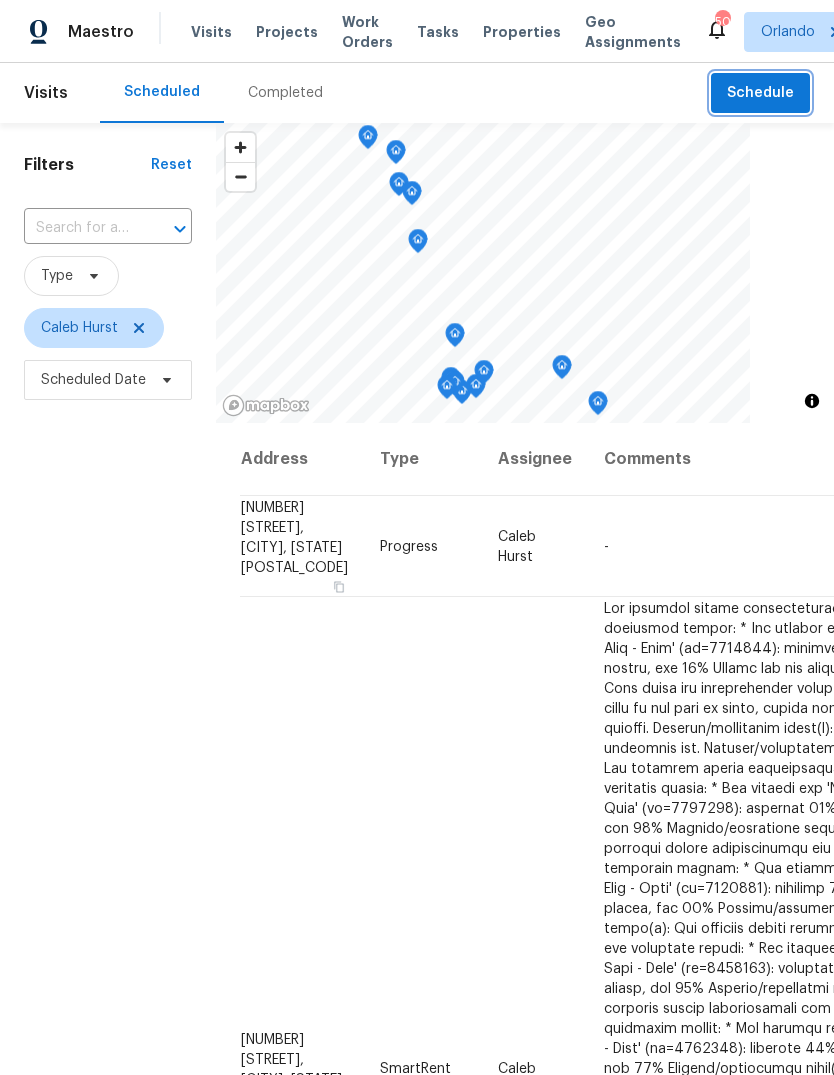 click on "Schedule" at bounding box center (760, 93) 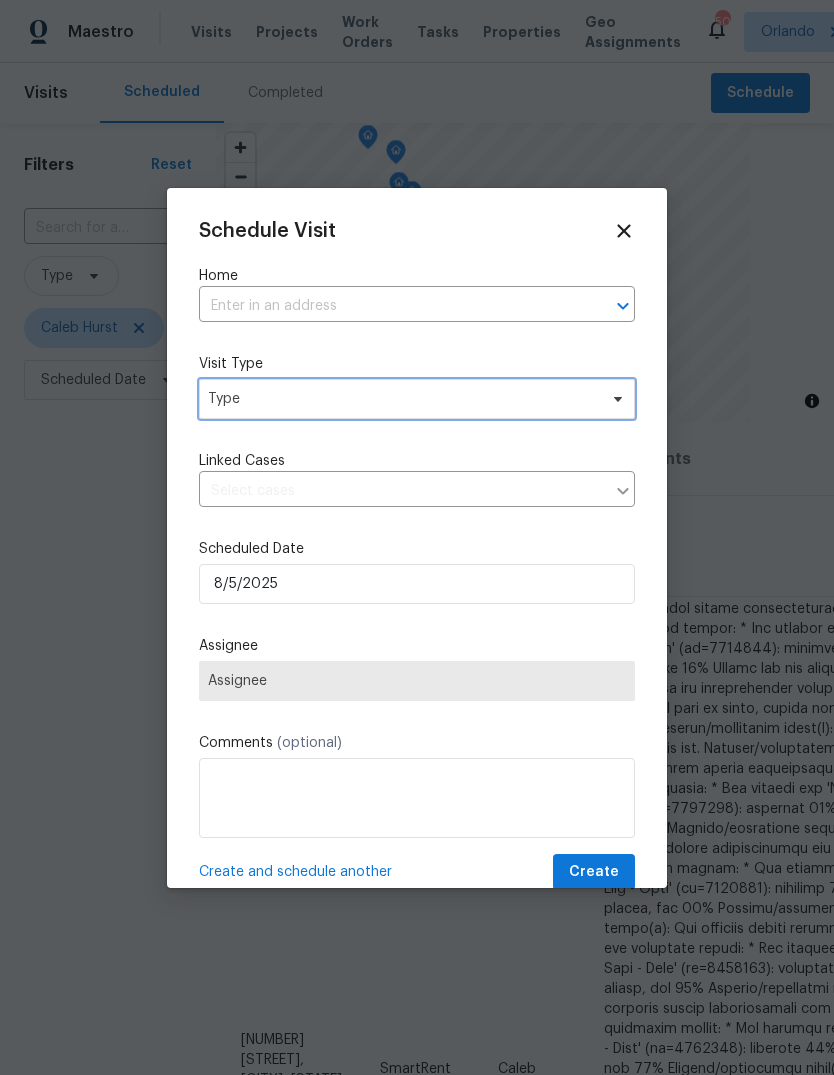 click on "Type" at bounding box center (402, 399) 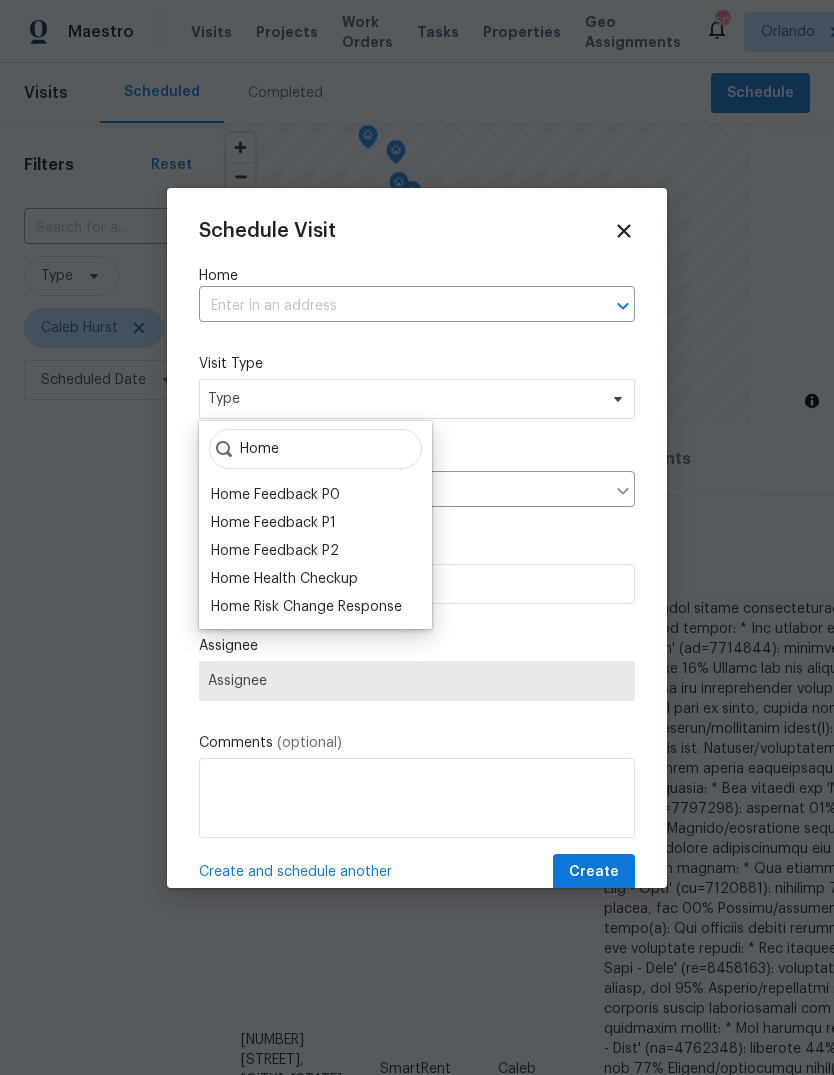 type on "Home" 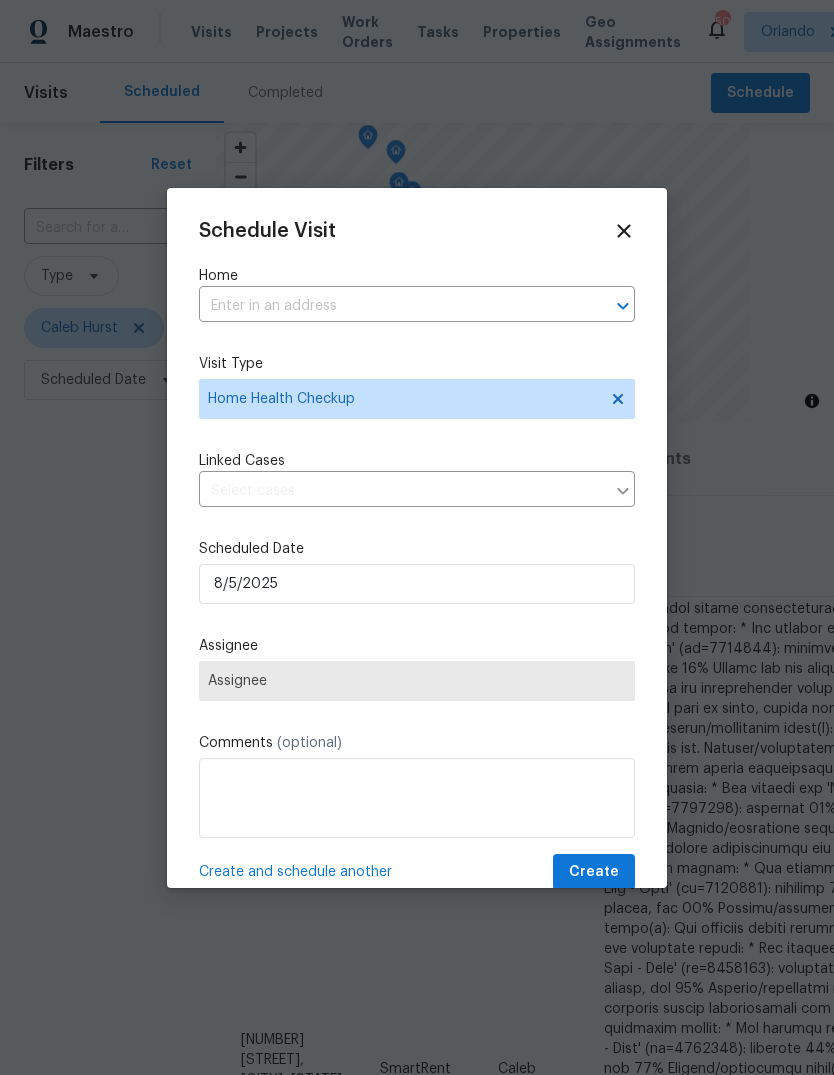click at bounding box center (389, 306) 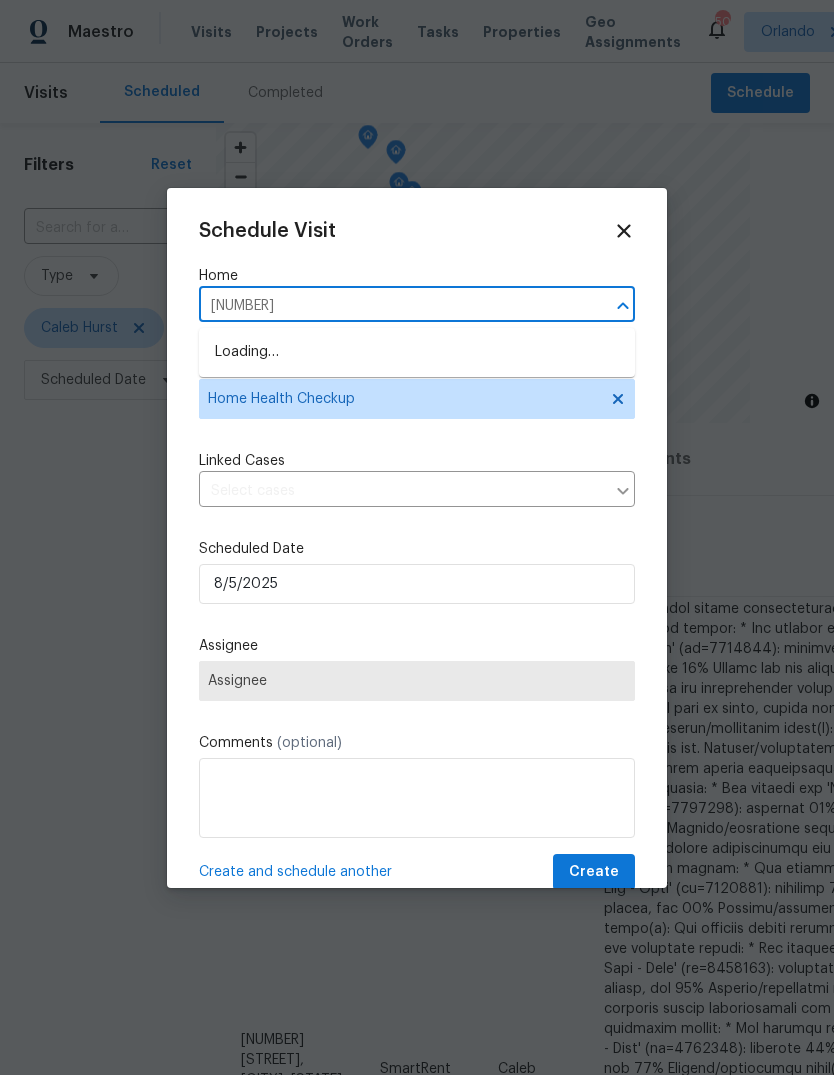 type on "[NUMBER]" 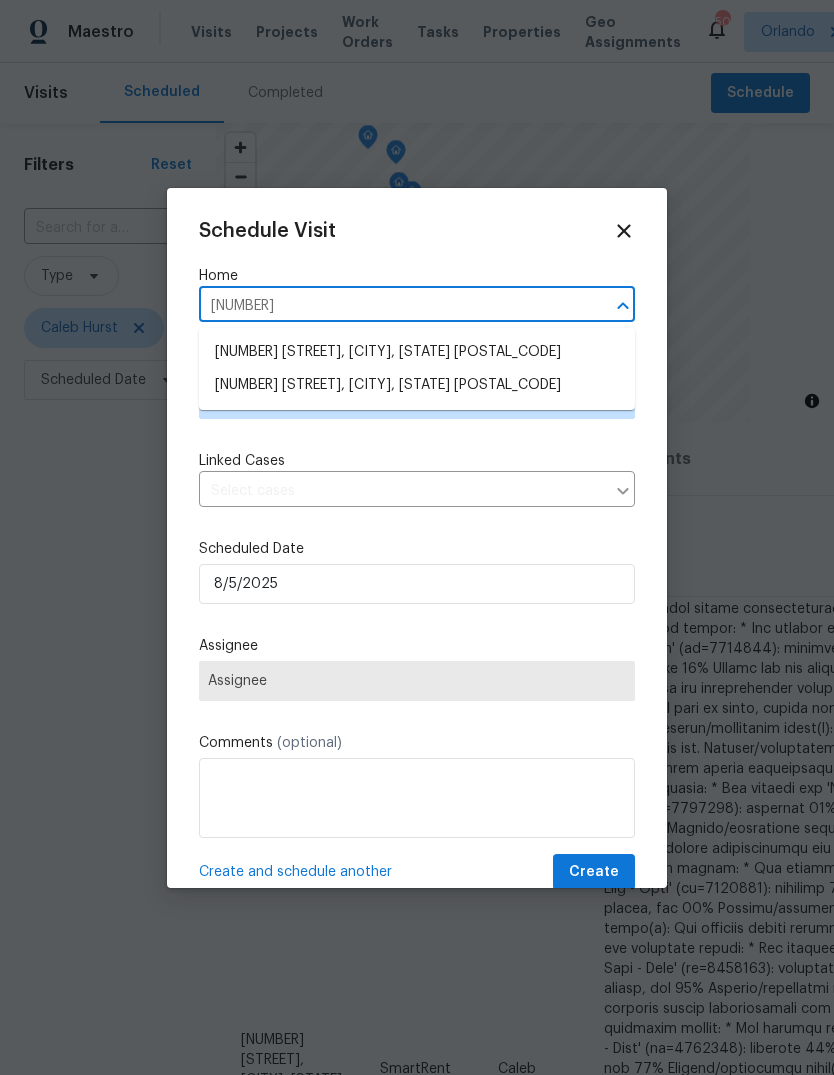 click on "[NUMBER] [STREET], [CITY], [STATE] [POSTAL_CODE]" at bounding box center [417, 385] 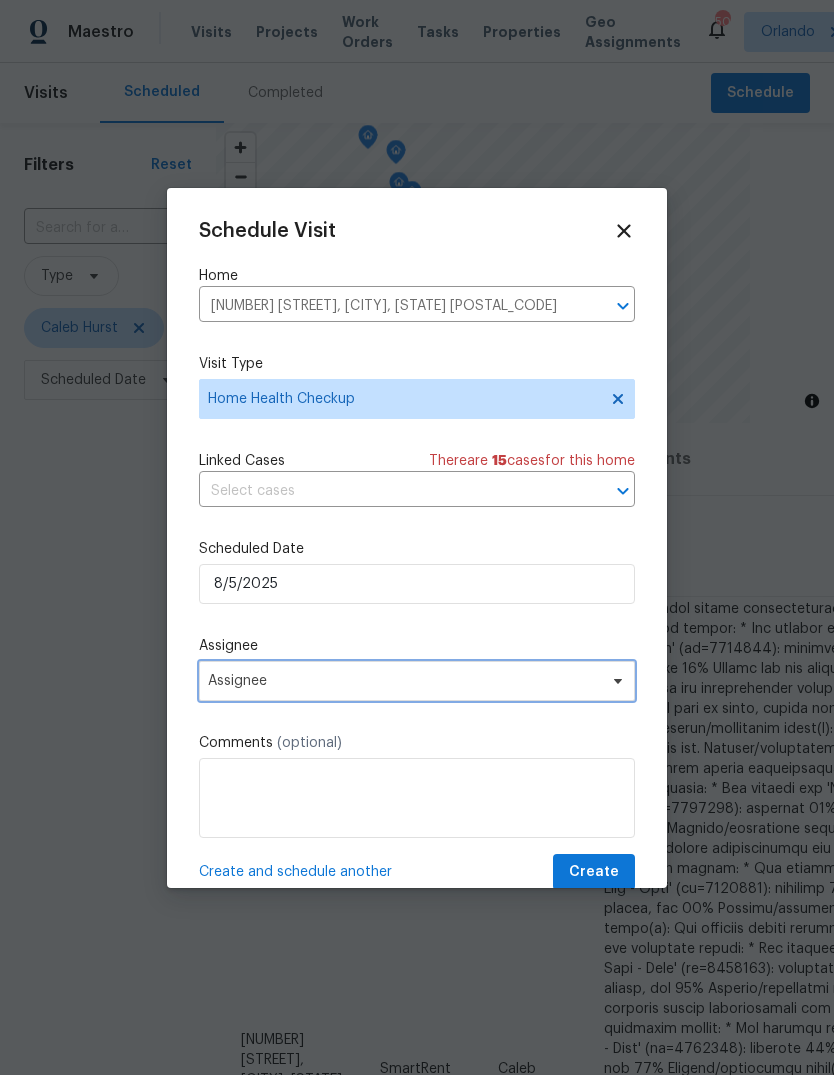 click on "Assignee" at bounding box center [417, 681] 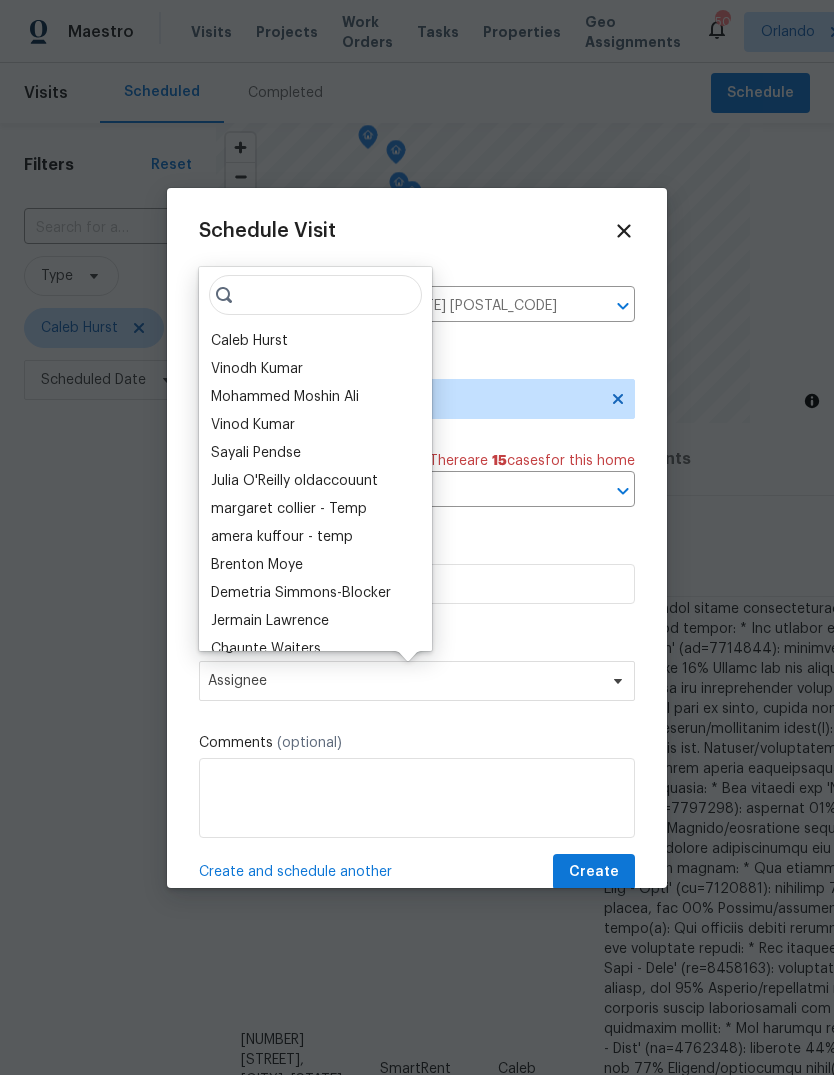 click on "Caleb Hurst" at bounding box center (249, 341) 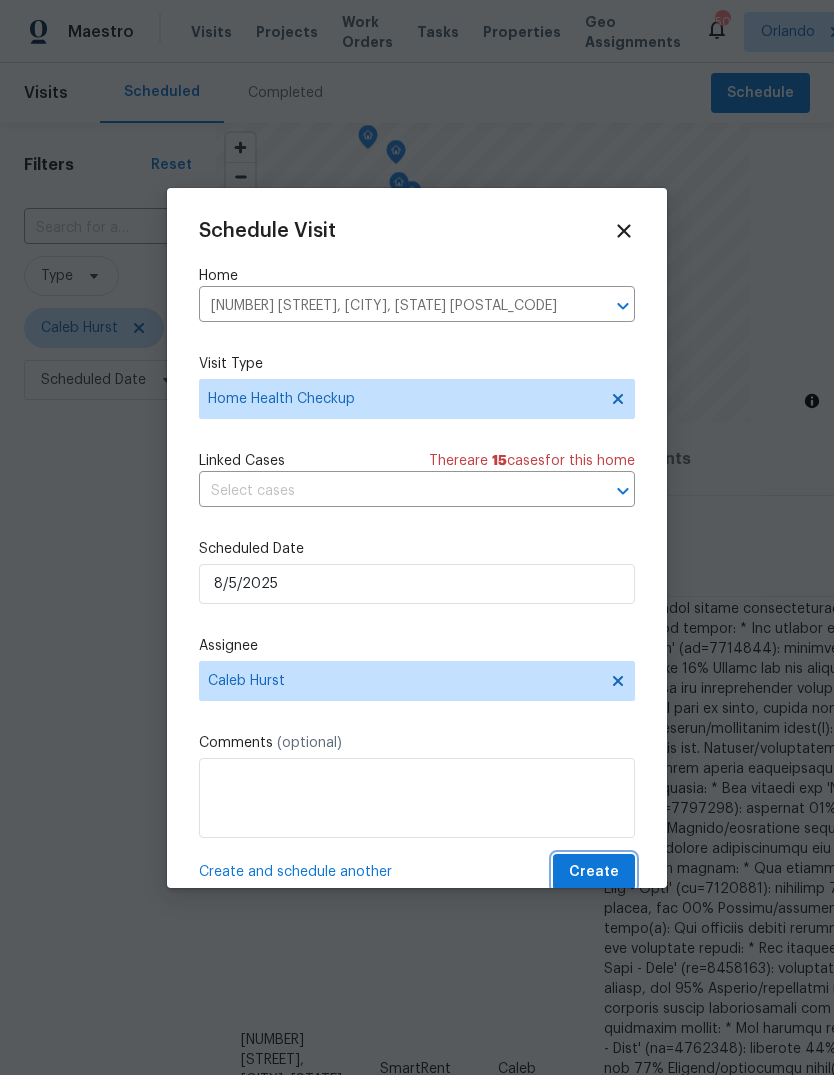 click on "Create" at bounding box center [594, 872] 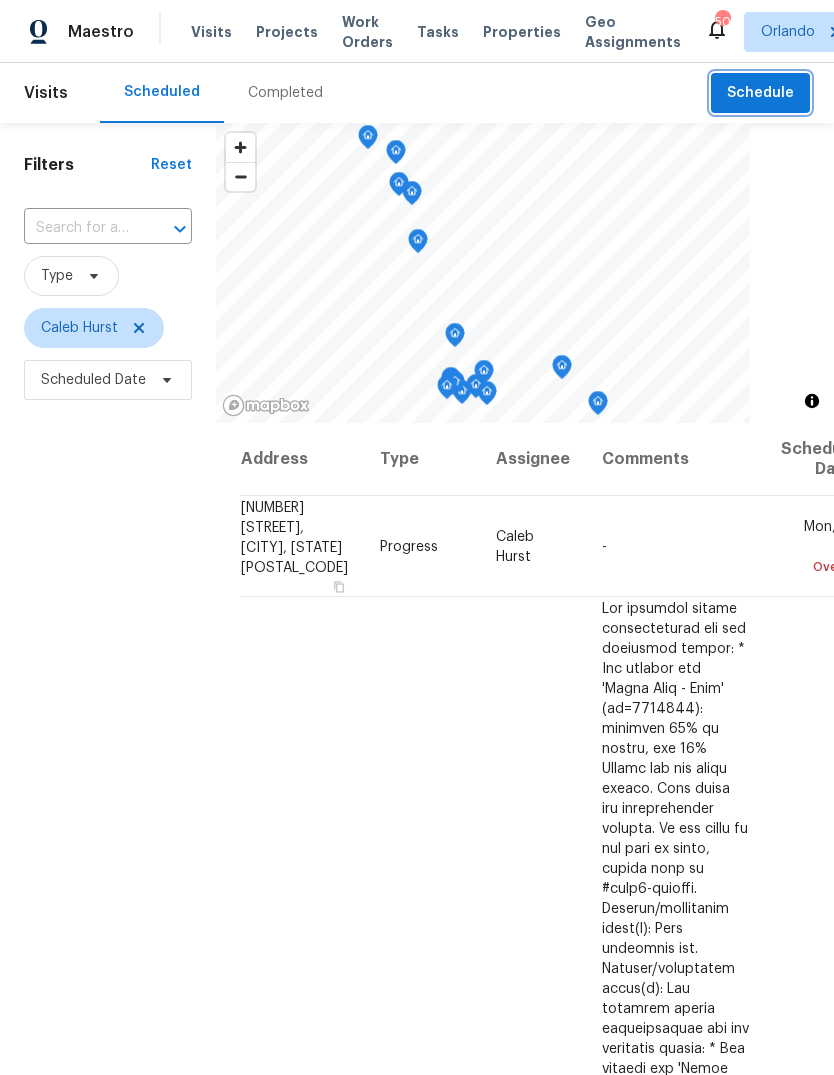 click on "Schedule" at bounding box center (760, 93) 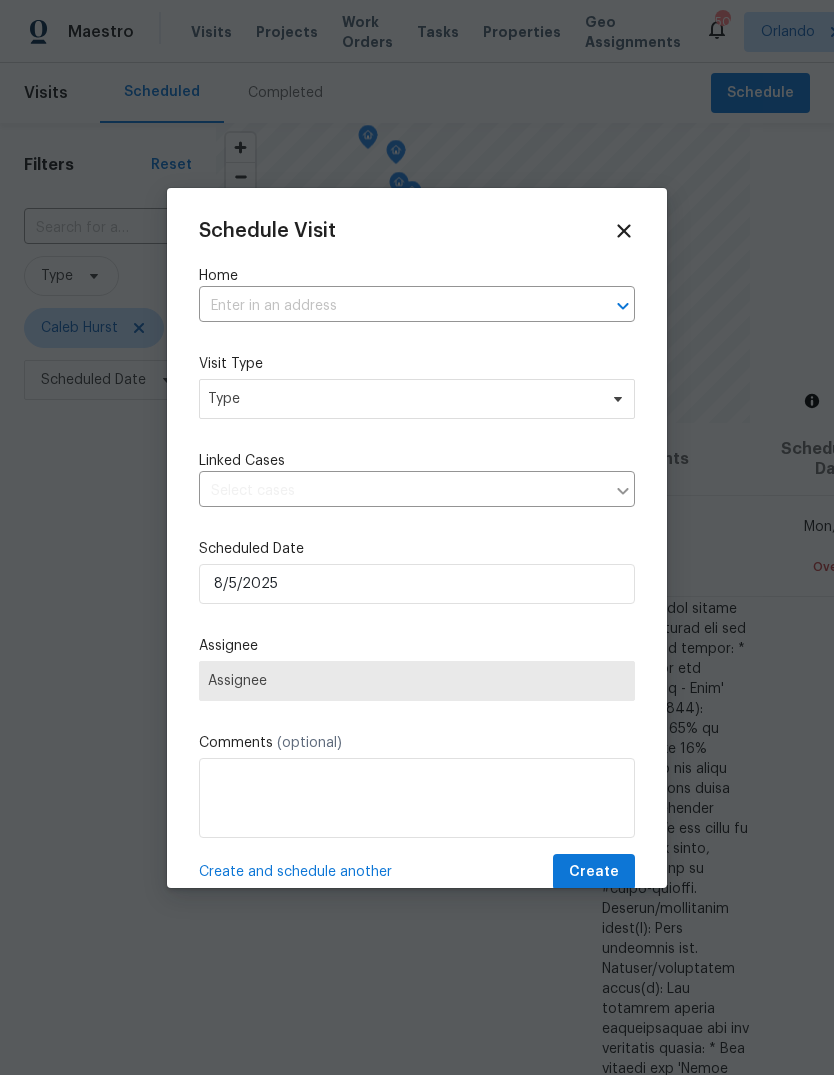 click at bounding box center [389, 306] 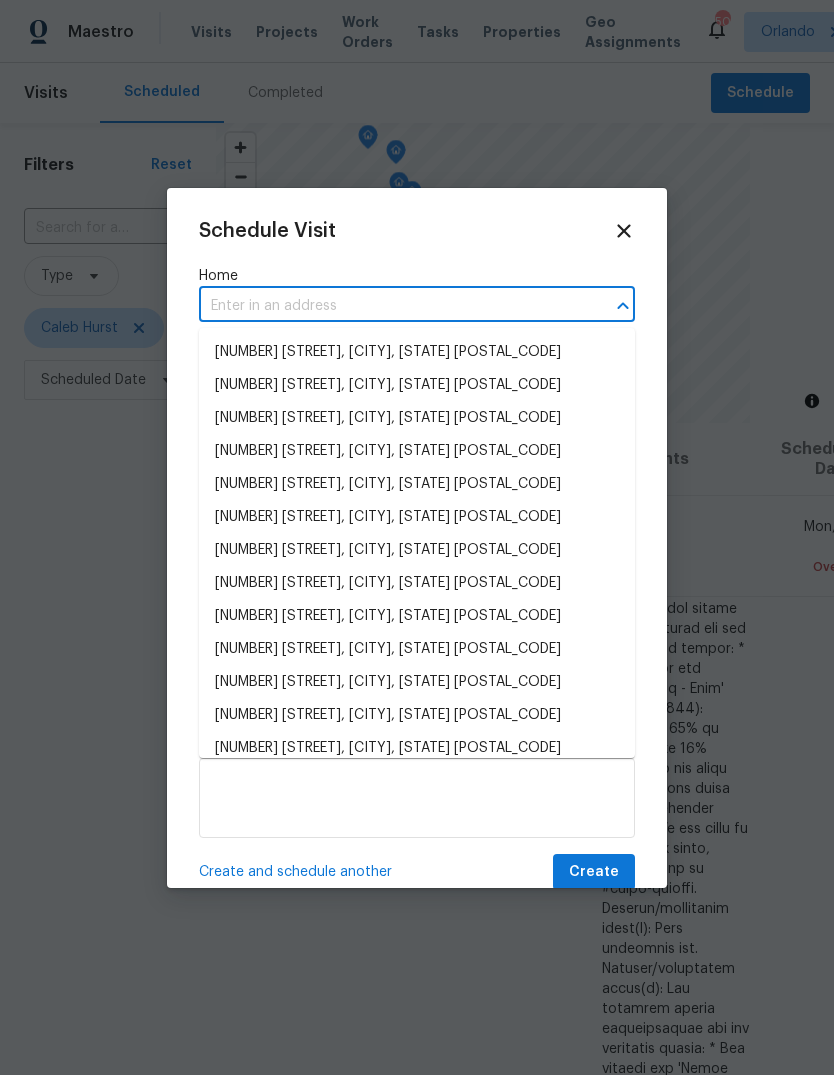 paste on "[NUMBER] [STREET], [CITY], [STATE] [POSTAL_CODE]" 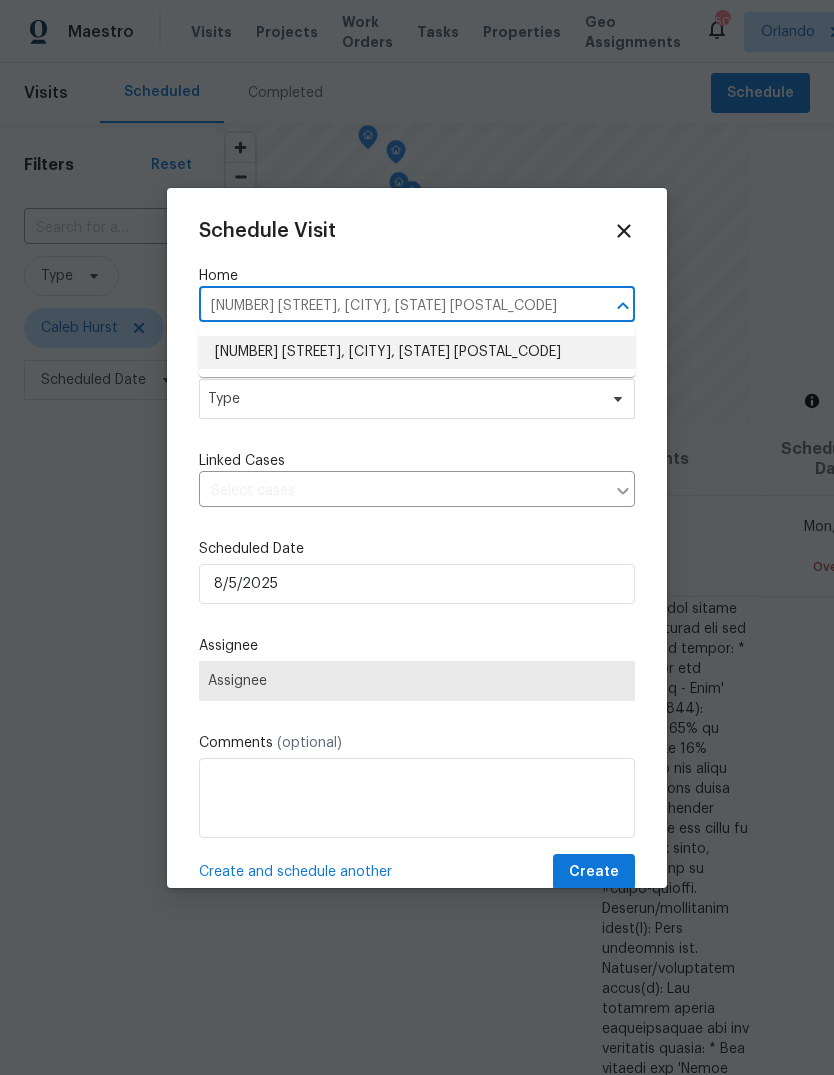 click on "[NUMBER] [STREET], [CITY], [STATE] [POSTAL_CODE]" at bounding box center (417, 352) 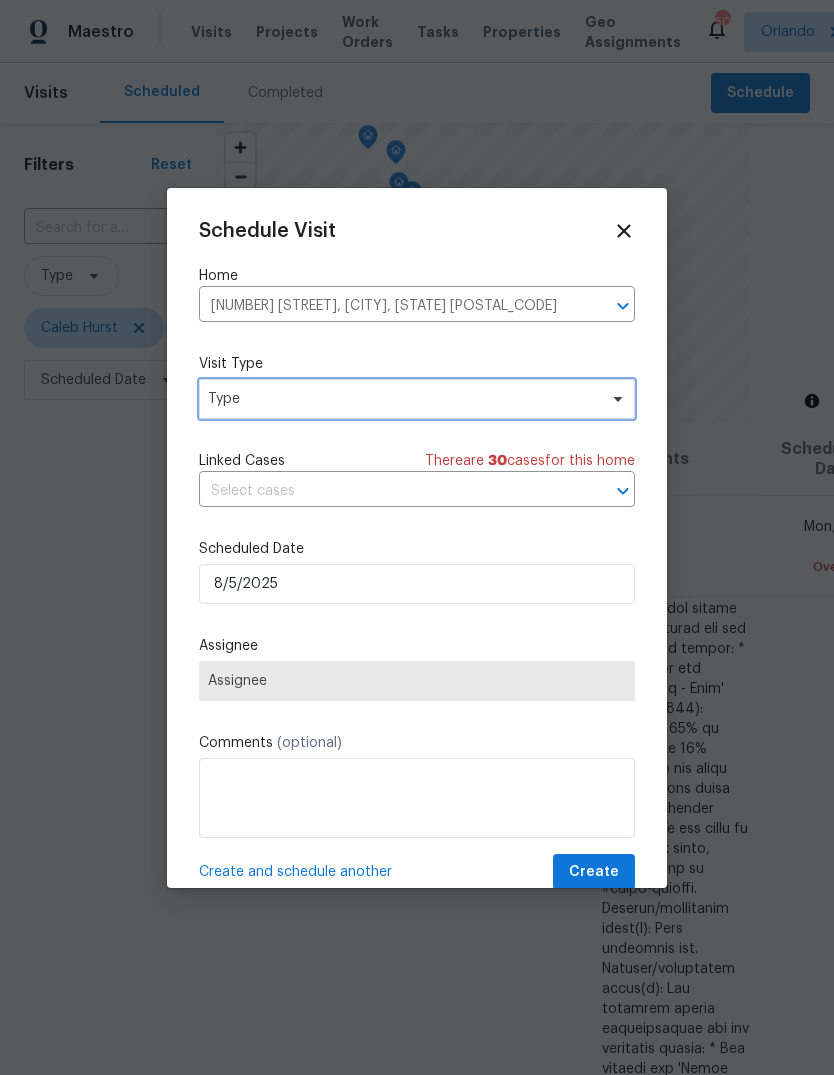 click on "Type" at bounding box center (402, 399) 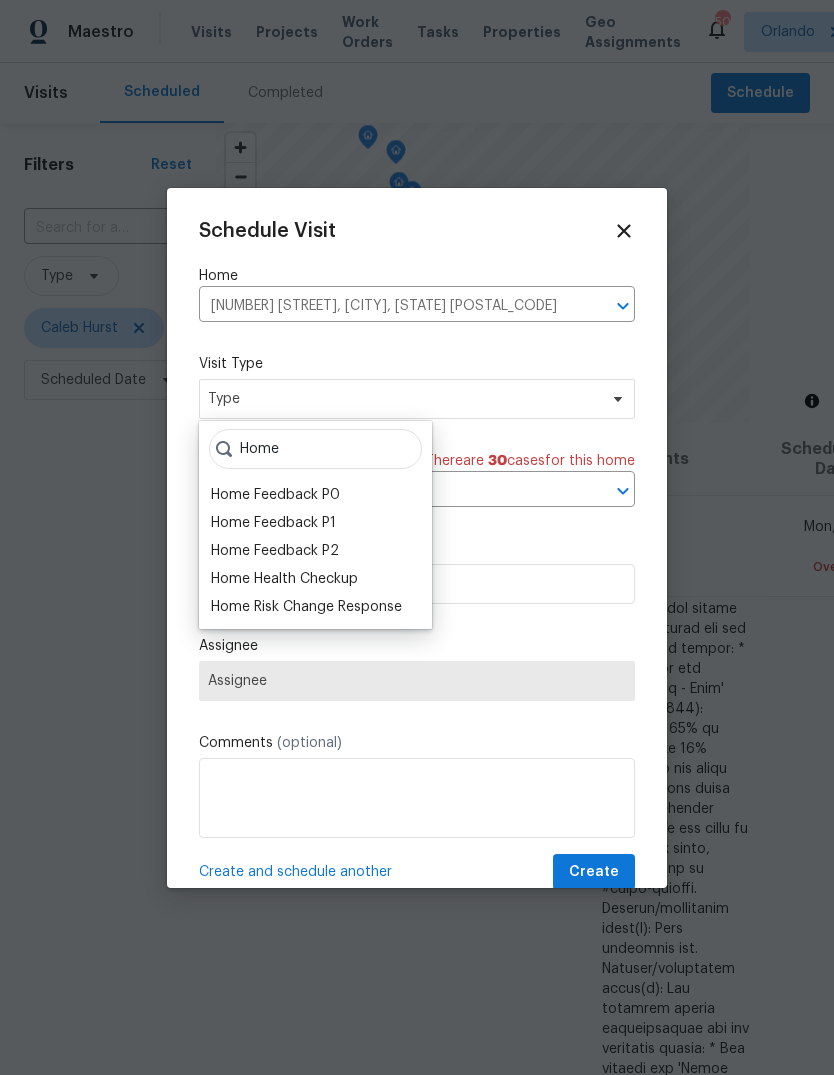 type on "Home" 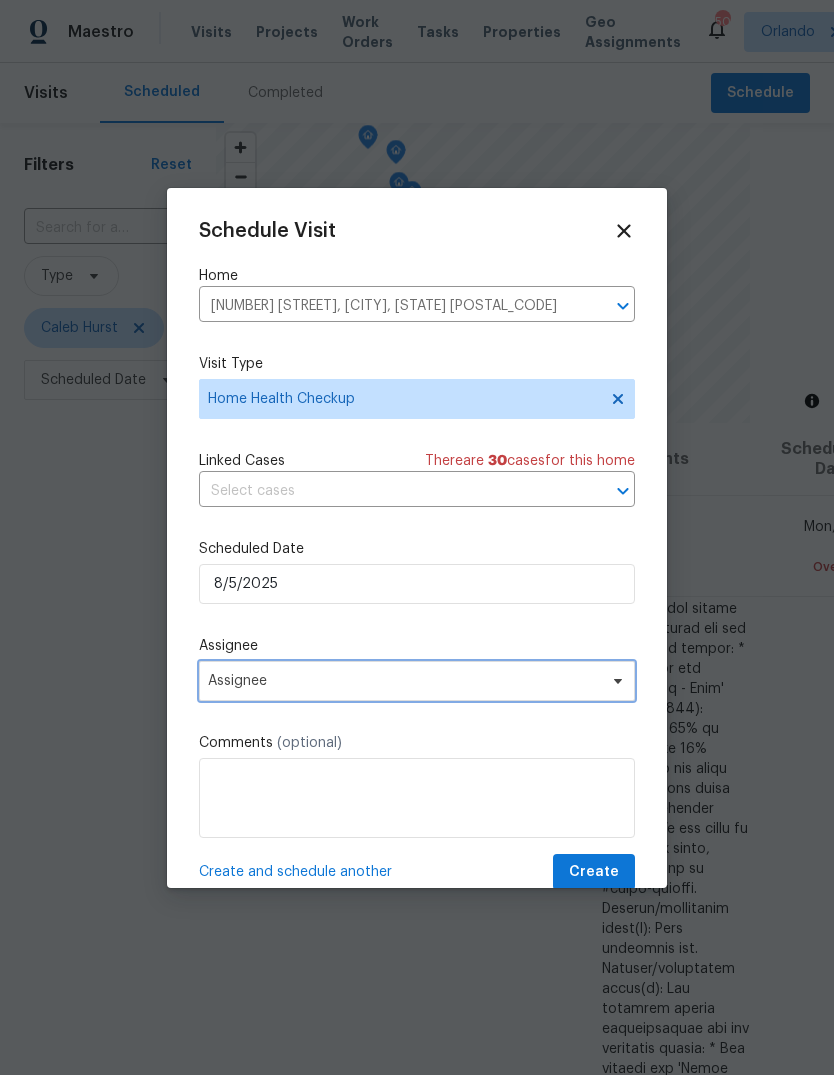click on "Assignee" at bounding box center (404, 681) 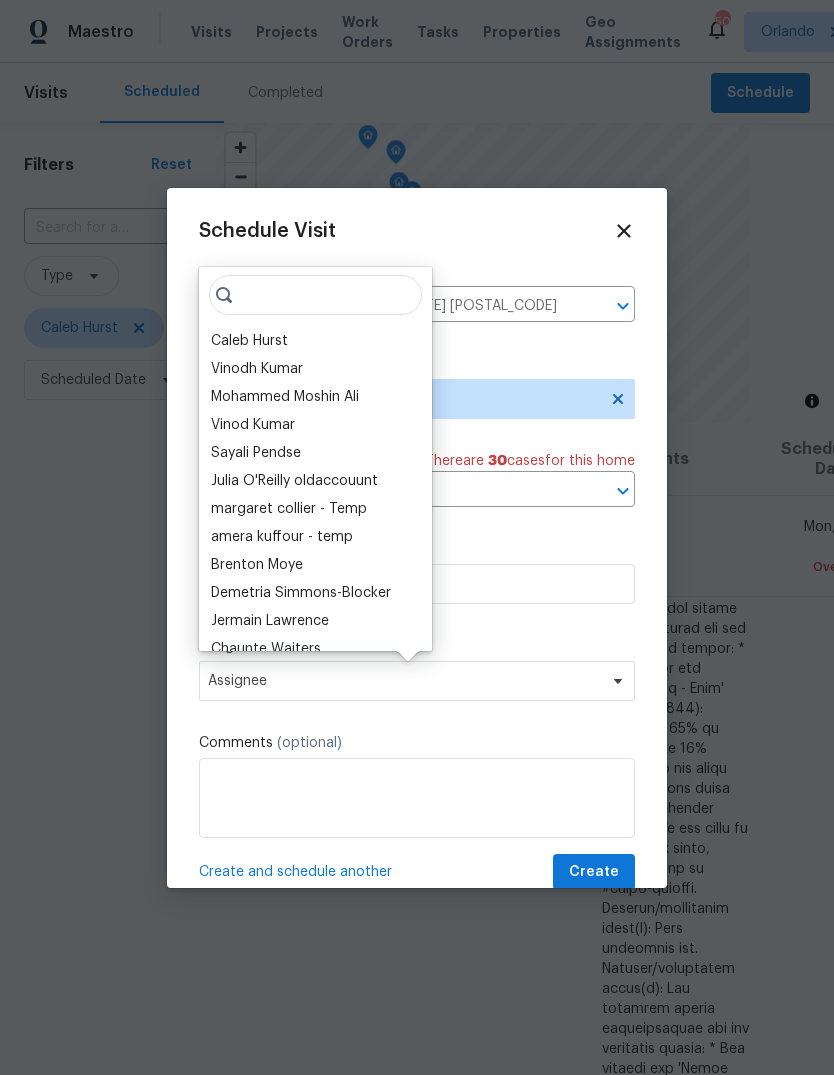 click on "Caleb Hurst" at bounding box center [249, 341] 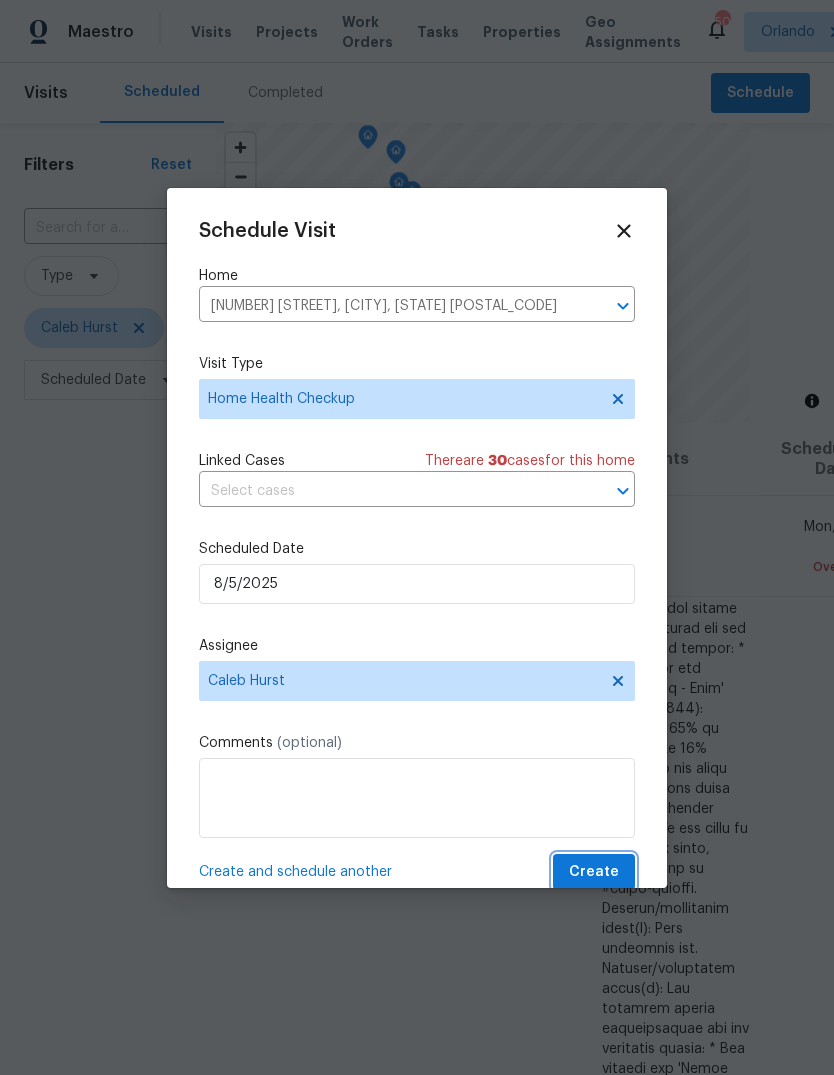 click on "Create" at bounding box center [594, 872] 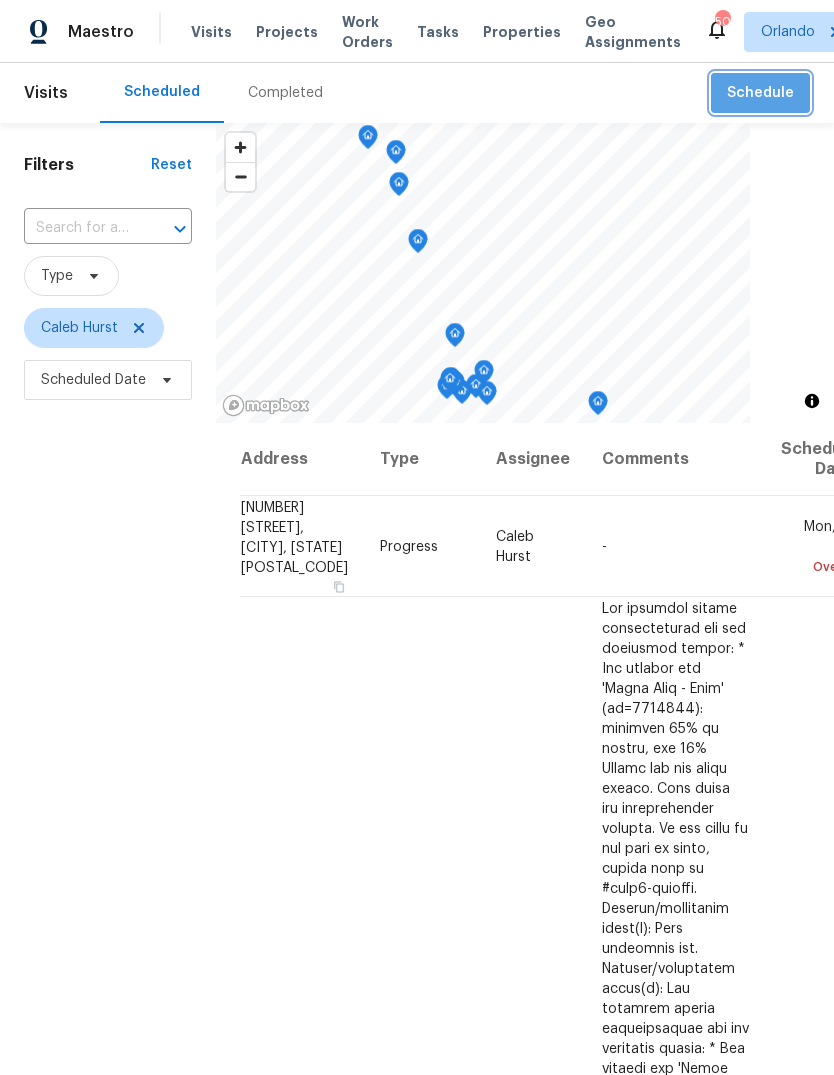 click on "Schedule" at bounding box center [760, 93] 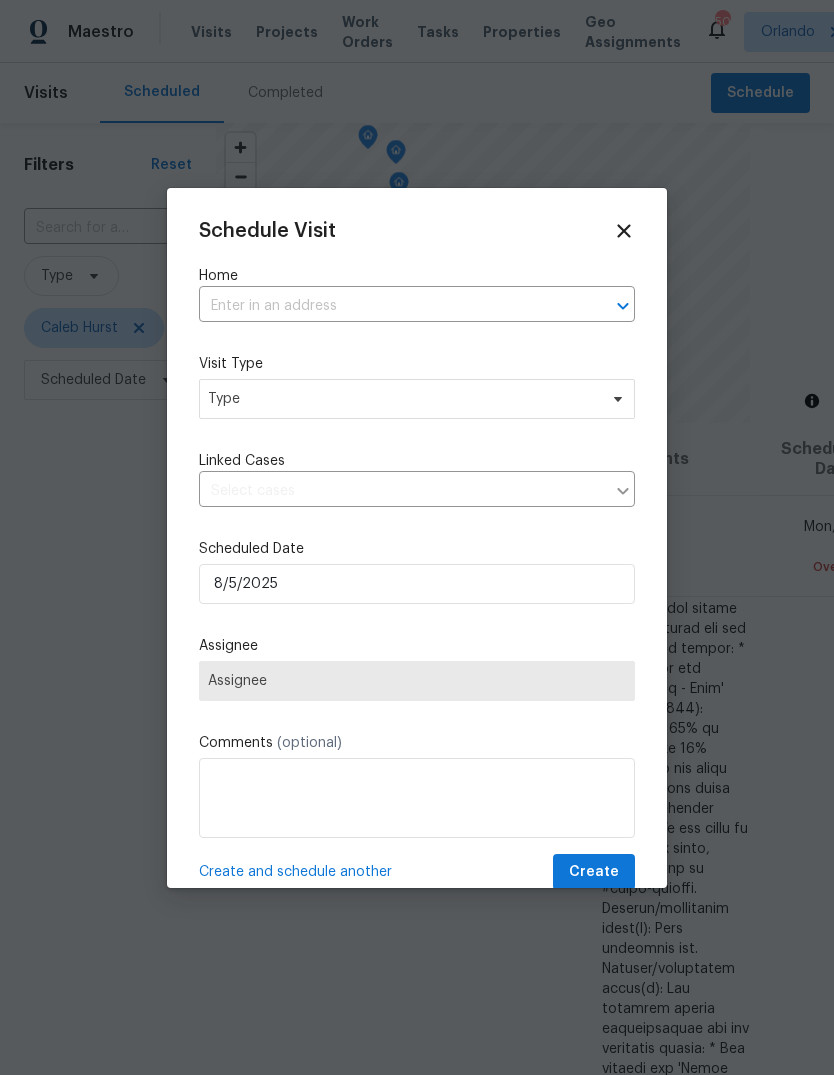 click at bounding box center [389, 306] 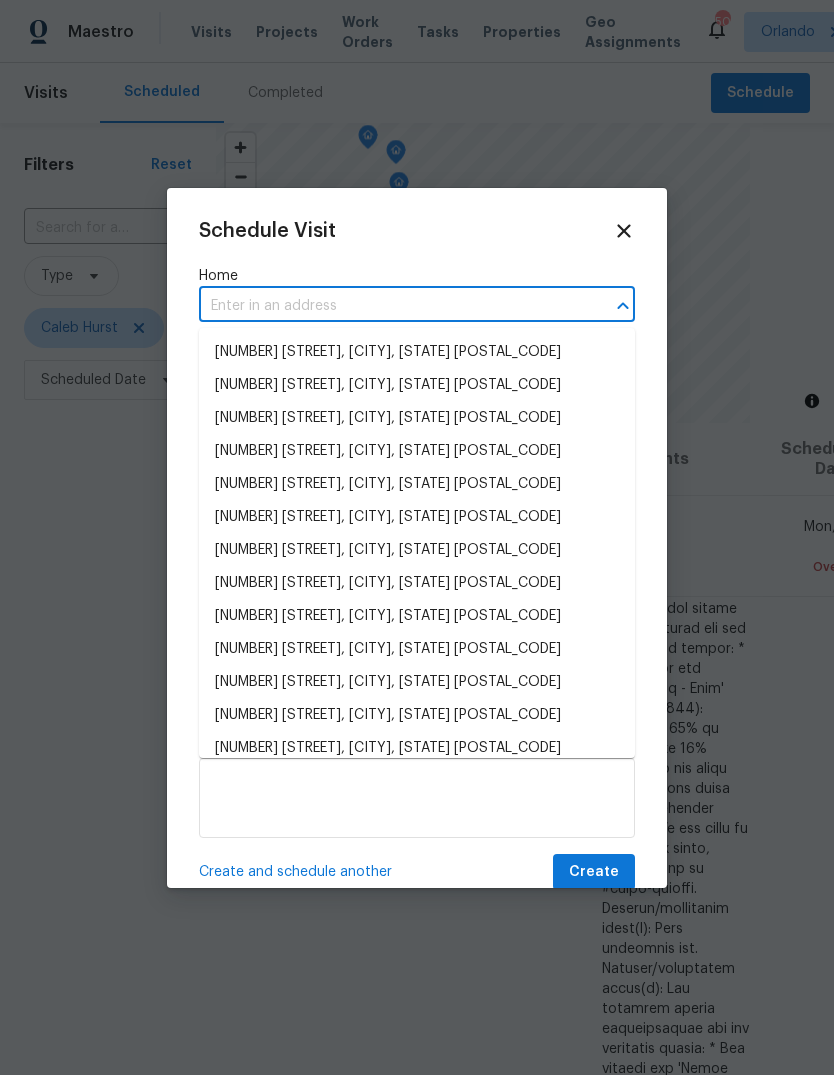 paste on "[NUMBER] [STREET], [CITY], [STATE] [POSTAL_CODE]" 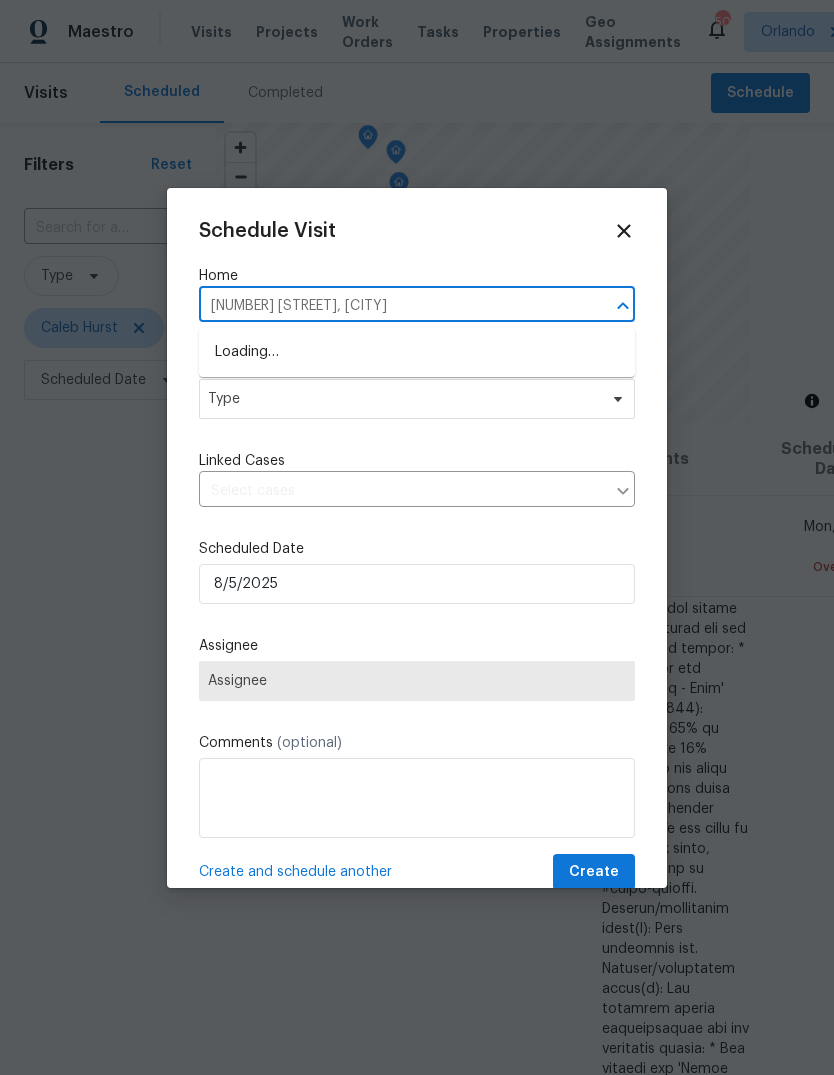 type on "[NUMBER] [STREET]" 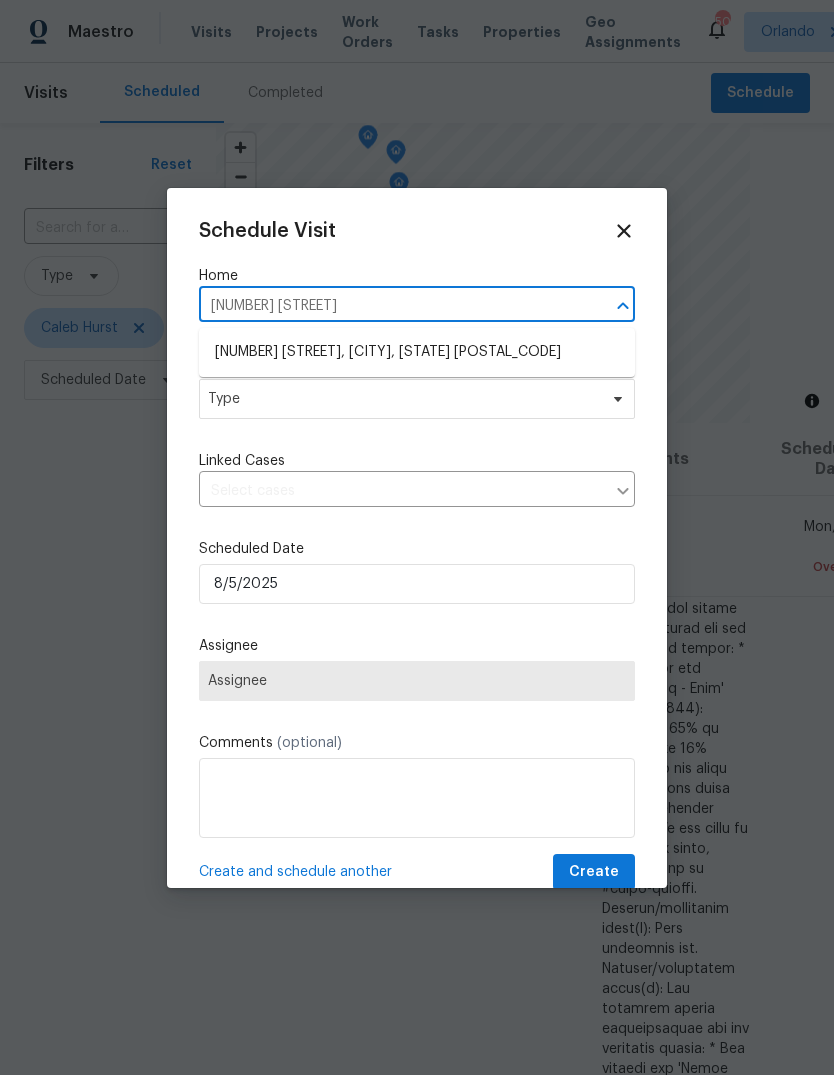 click on "[NUMBER] [STREET], [CITY], [STATE] [POSTAL_CODE]" at bounding box center (417, 352) 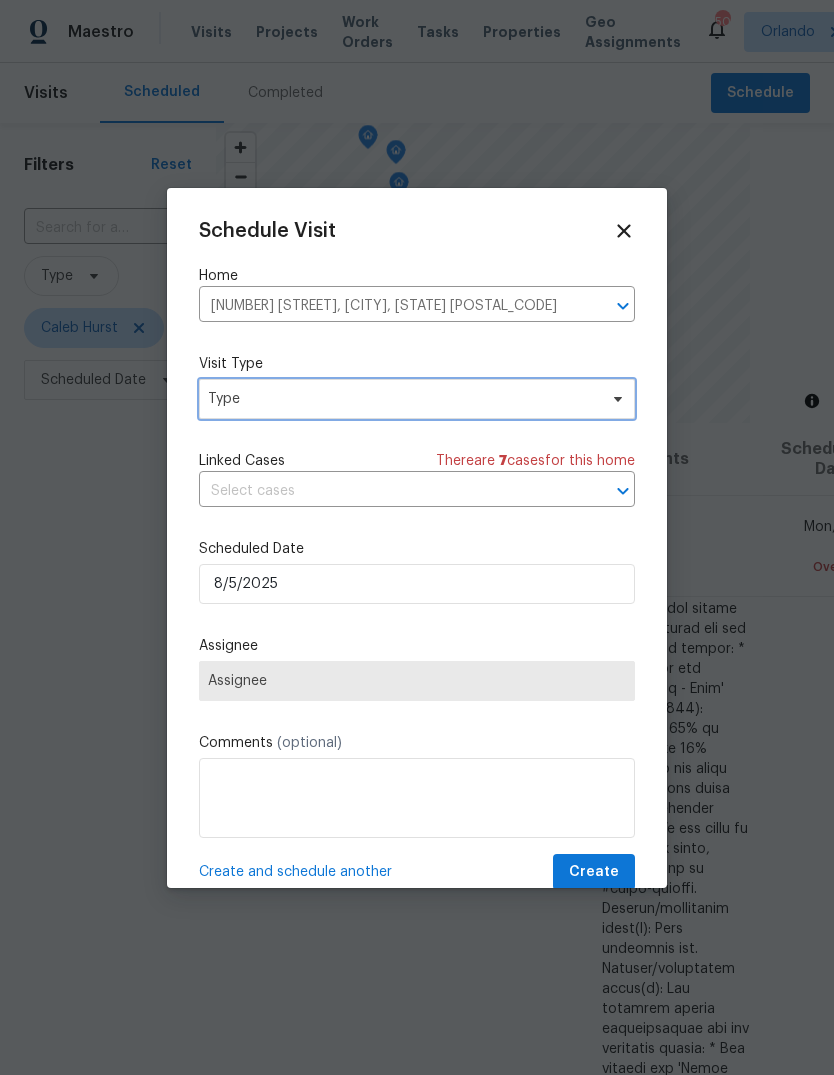 click on "Type" at bounding box center [402, 399] 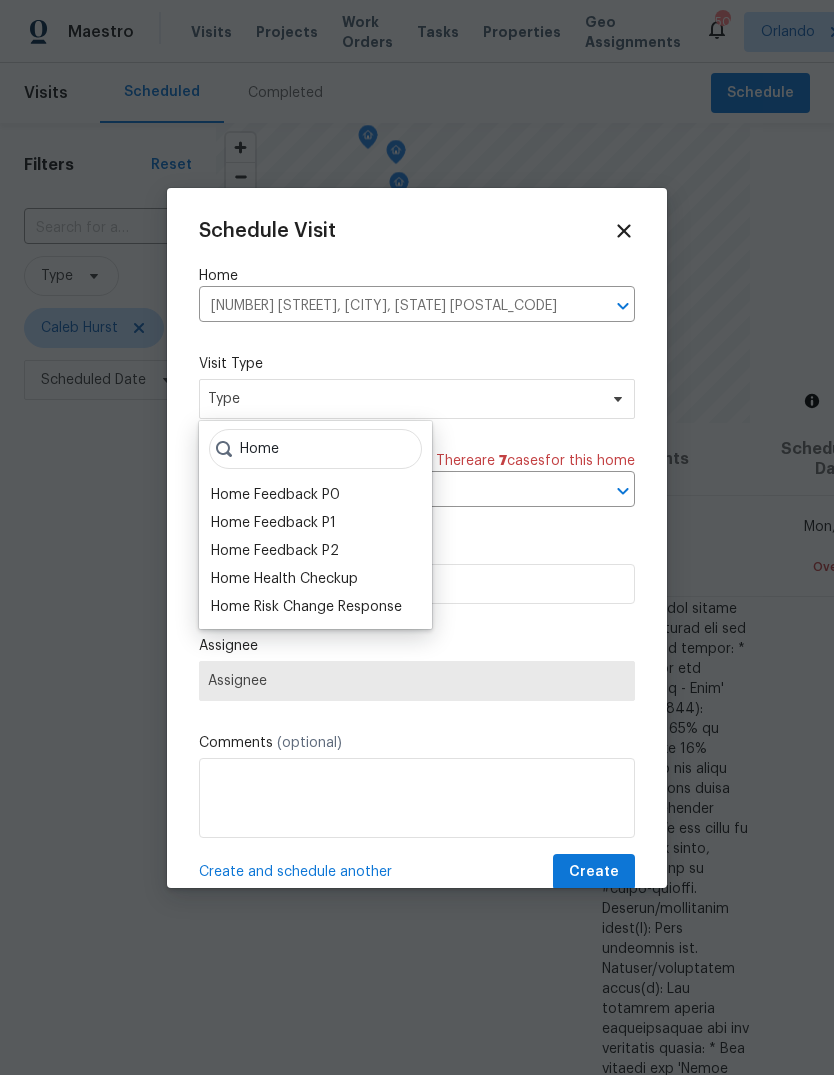 type on "Home" 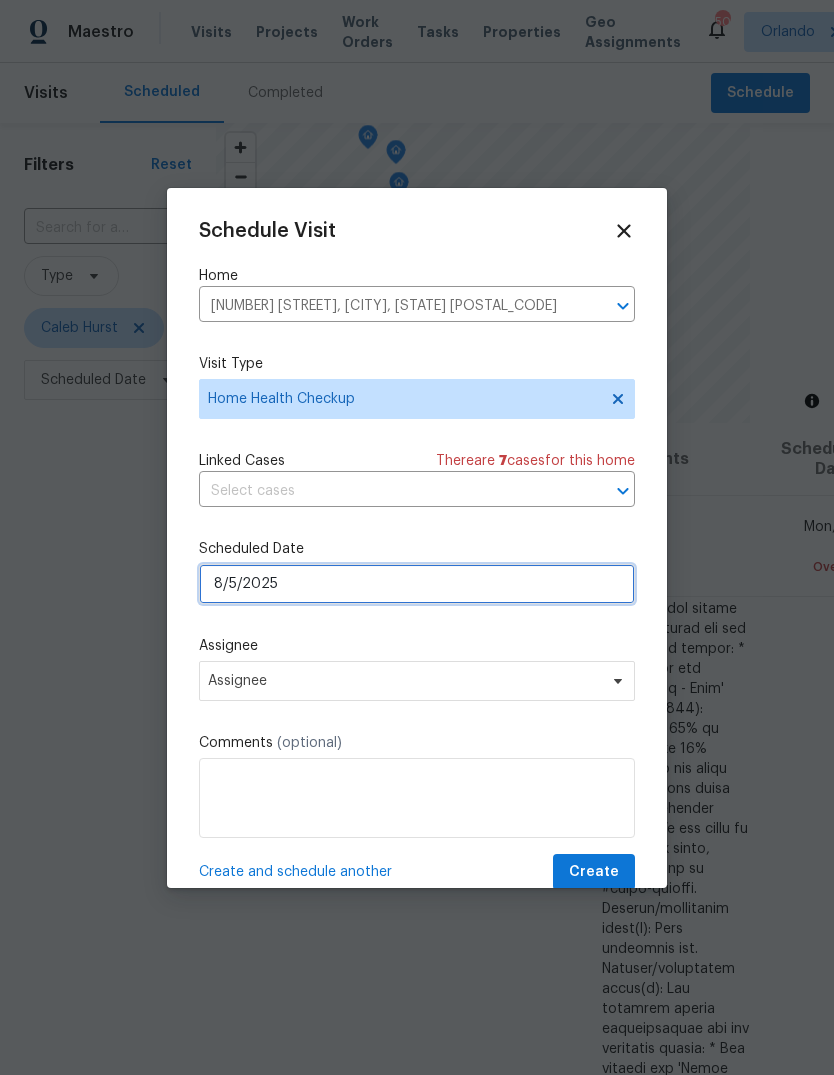 click on "8/5/2025" at bounding box center [417, 584] 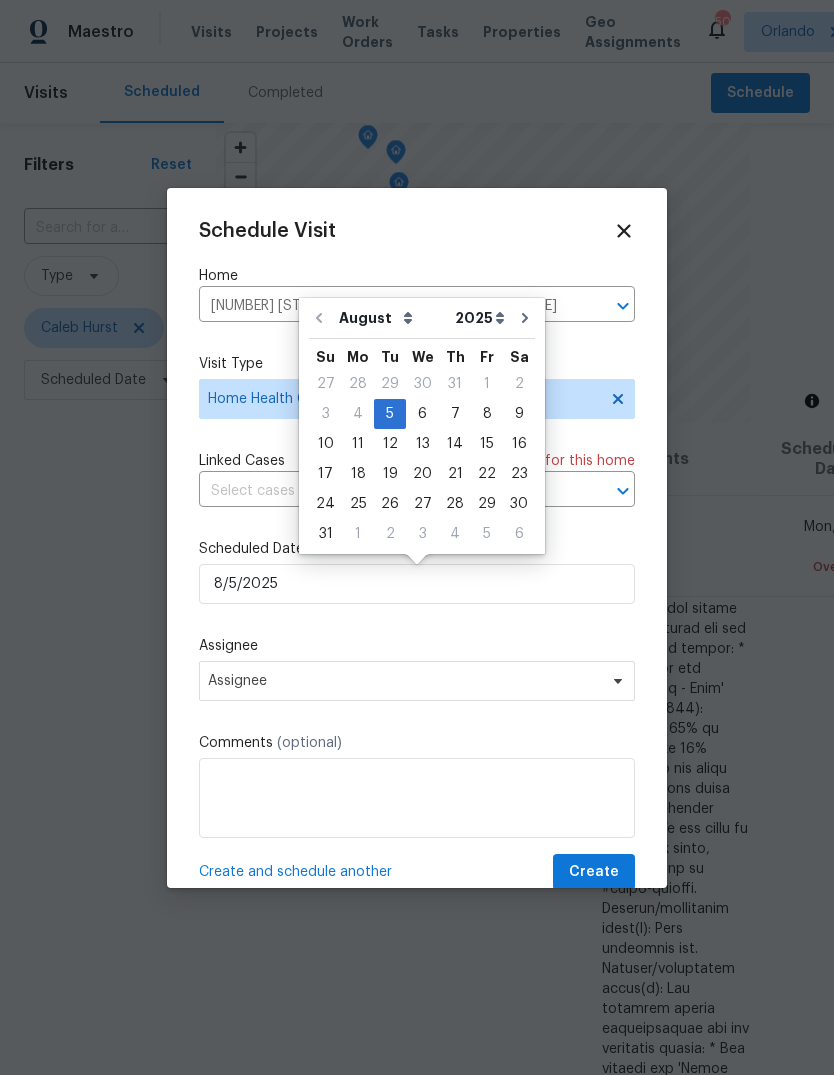 click on "Assignee" at bounding box center [417, 646] 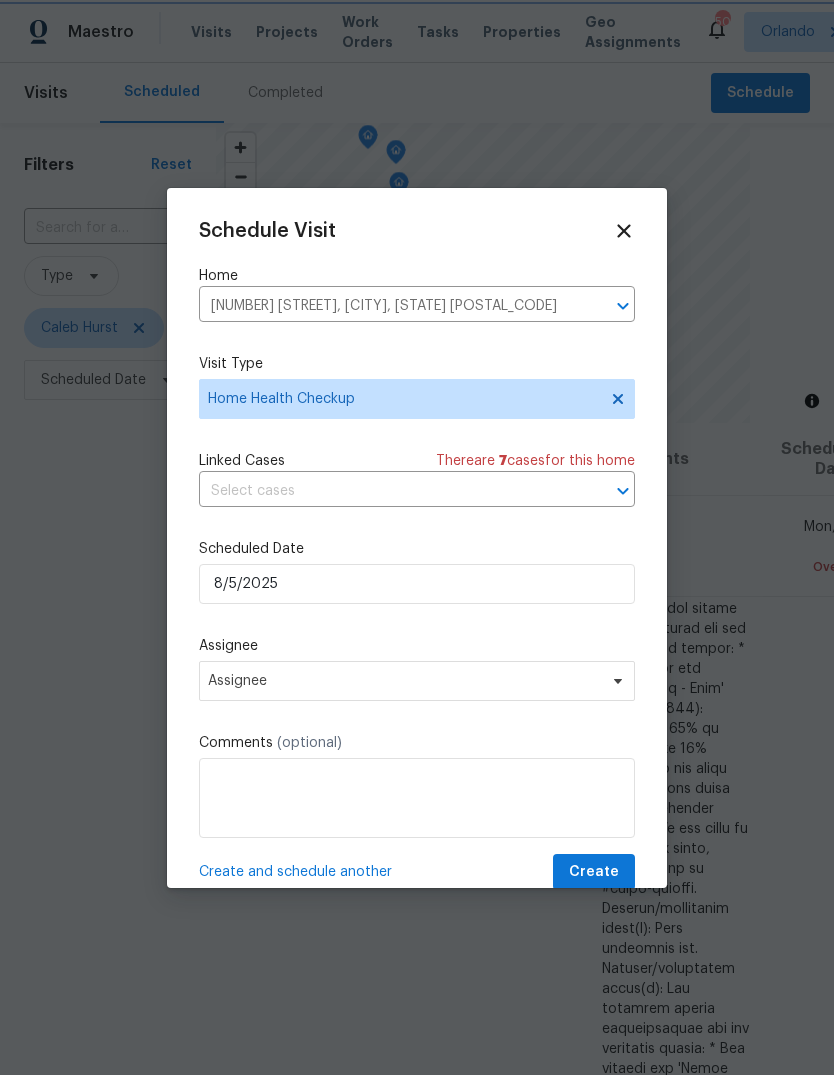click on "Assignee" at bounding box center (417, 646) 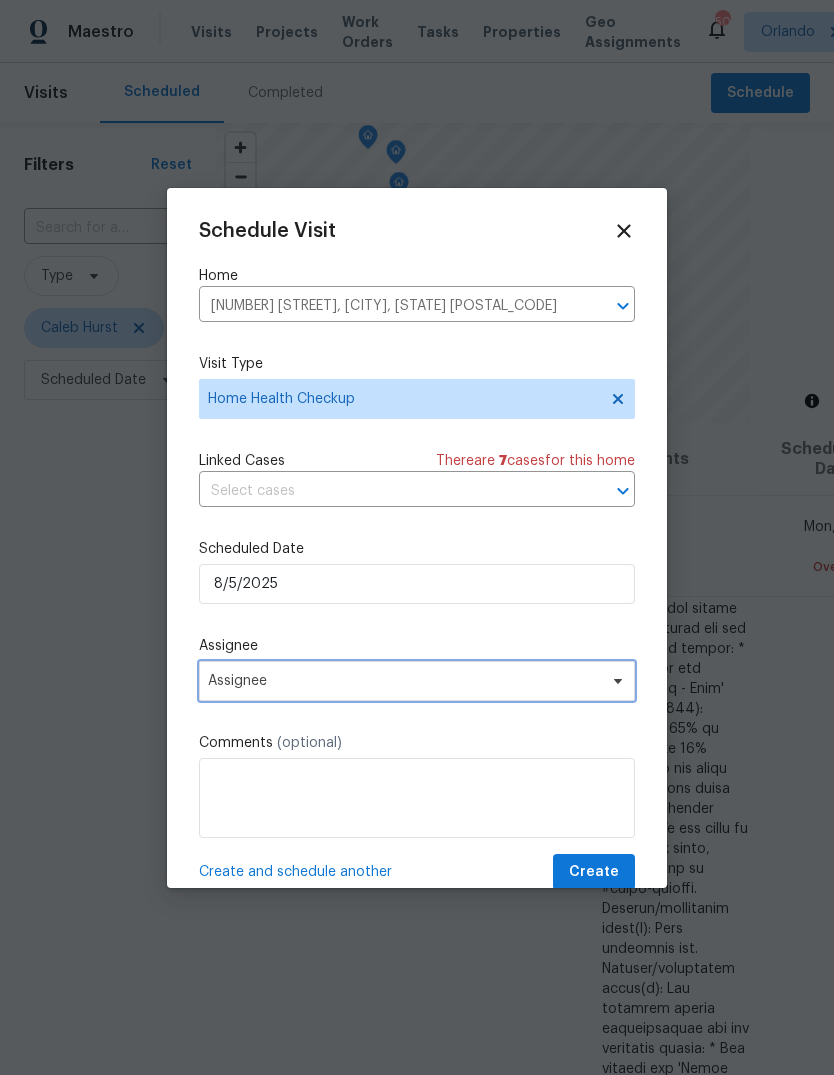 click on "Assignee" at bounding box center [404, 681] 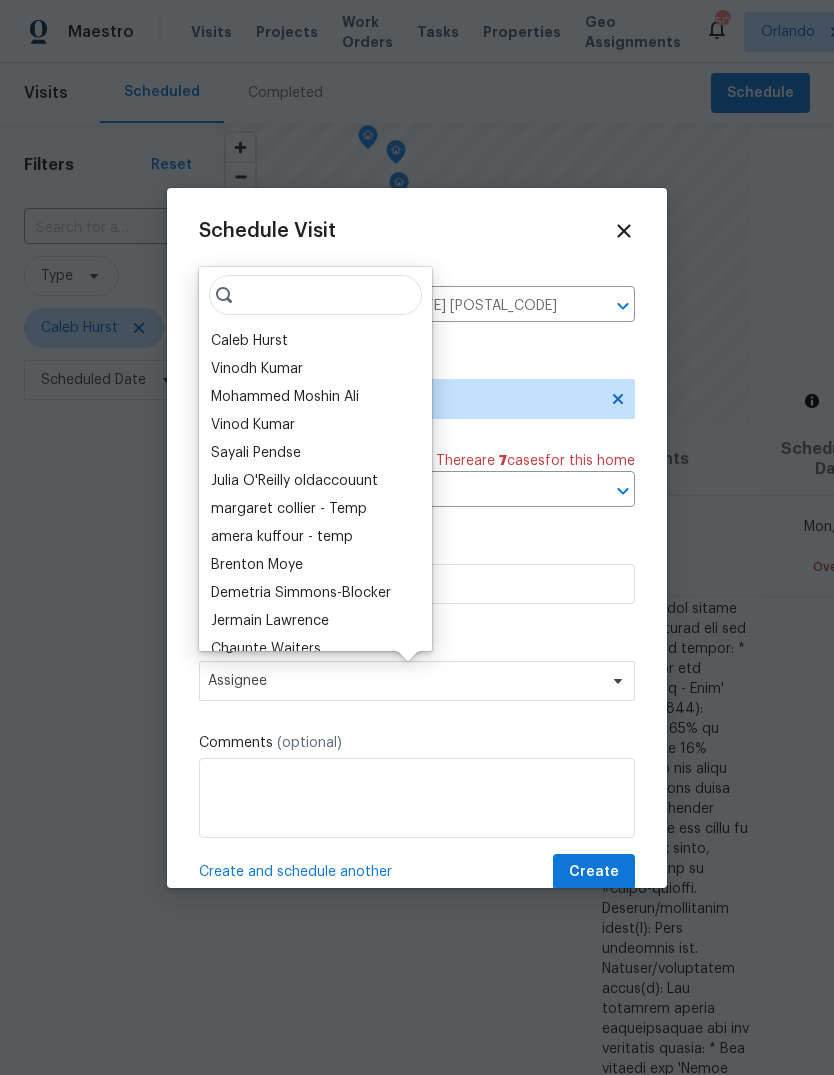 click on "Caleb Hurst" at bounding box center (249, 341) 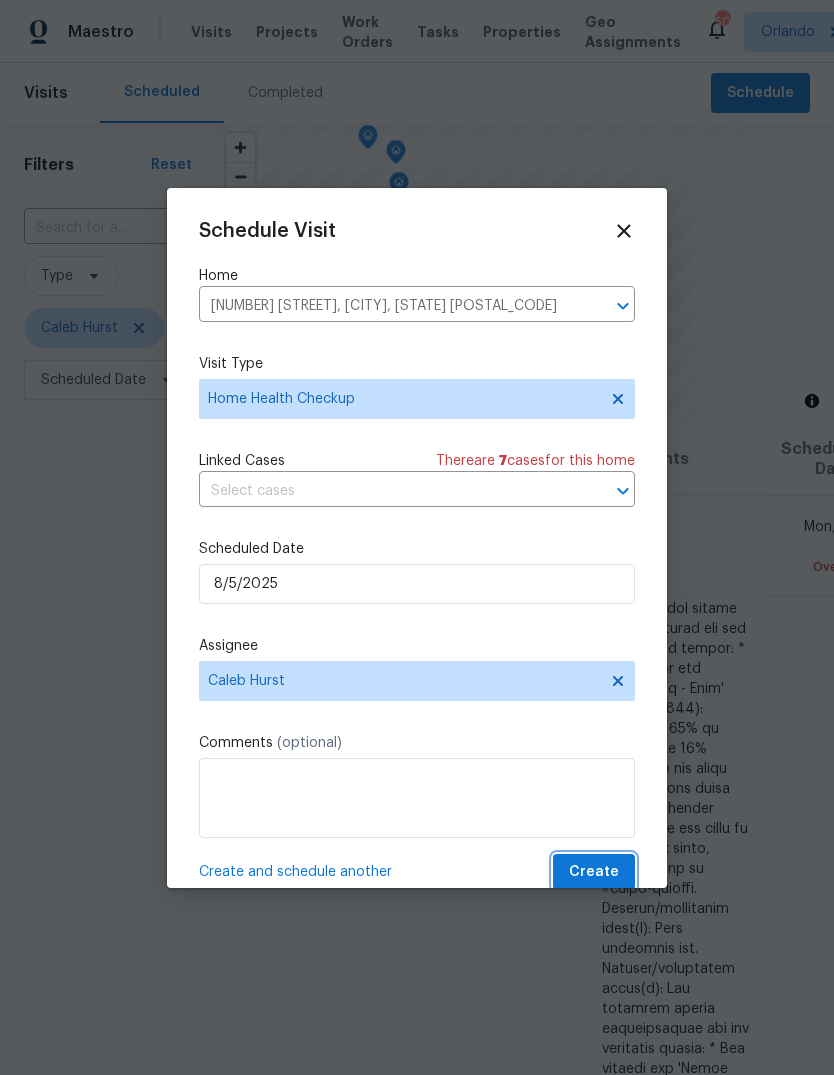 click on "Create" at bounding box center (594, 872) 